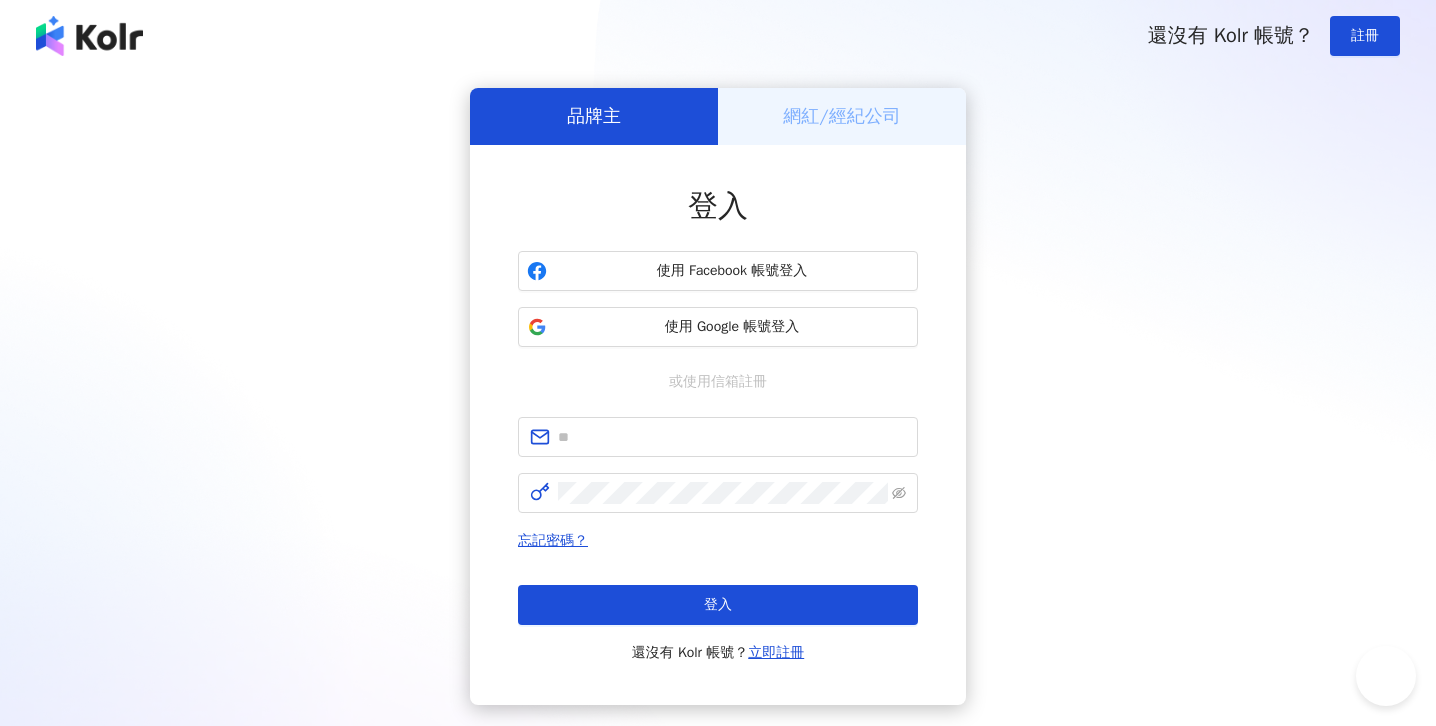 scroll, scrollTop: 0, scrollLeft: 0, axis: both 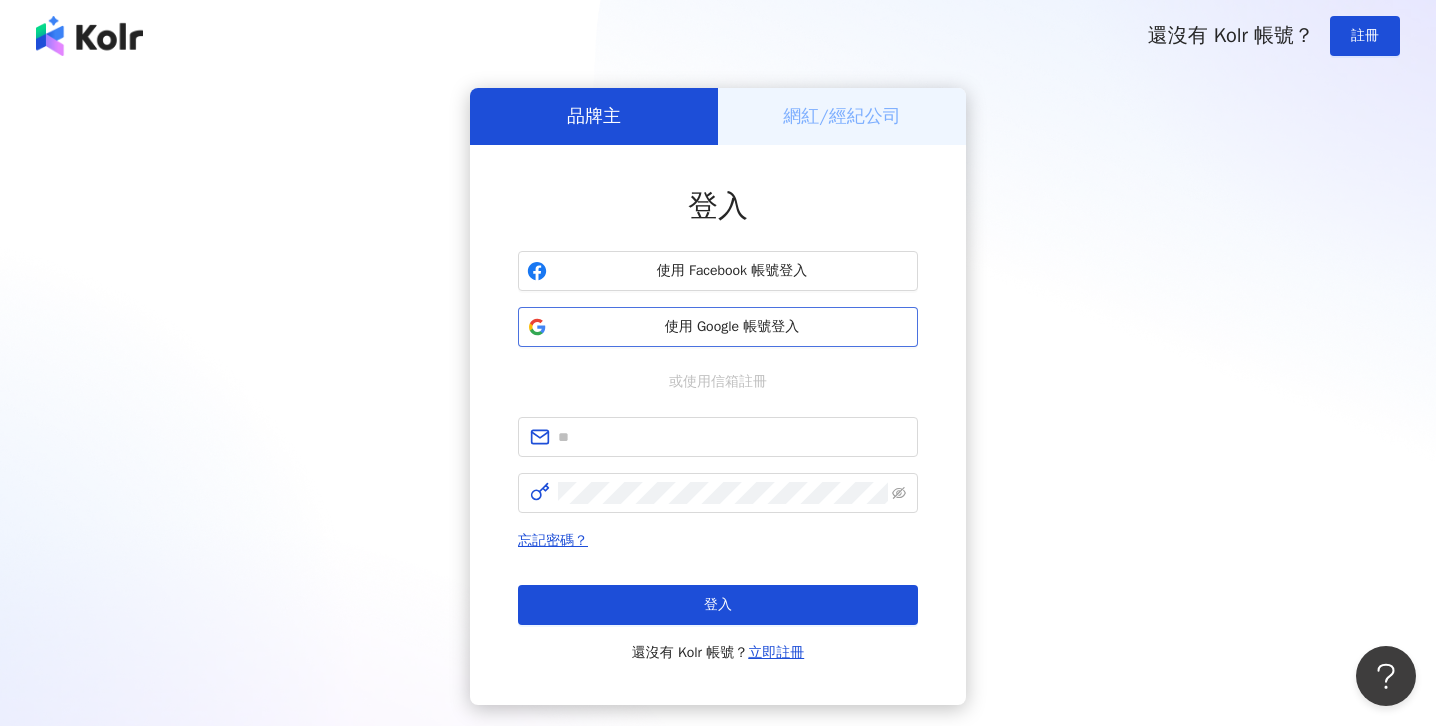 click on "使用 Google 帳號登入" at bounding box center (732, 327) 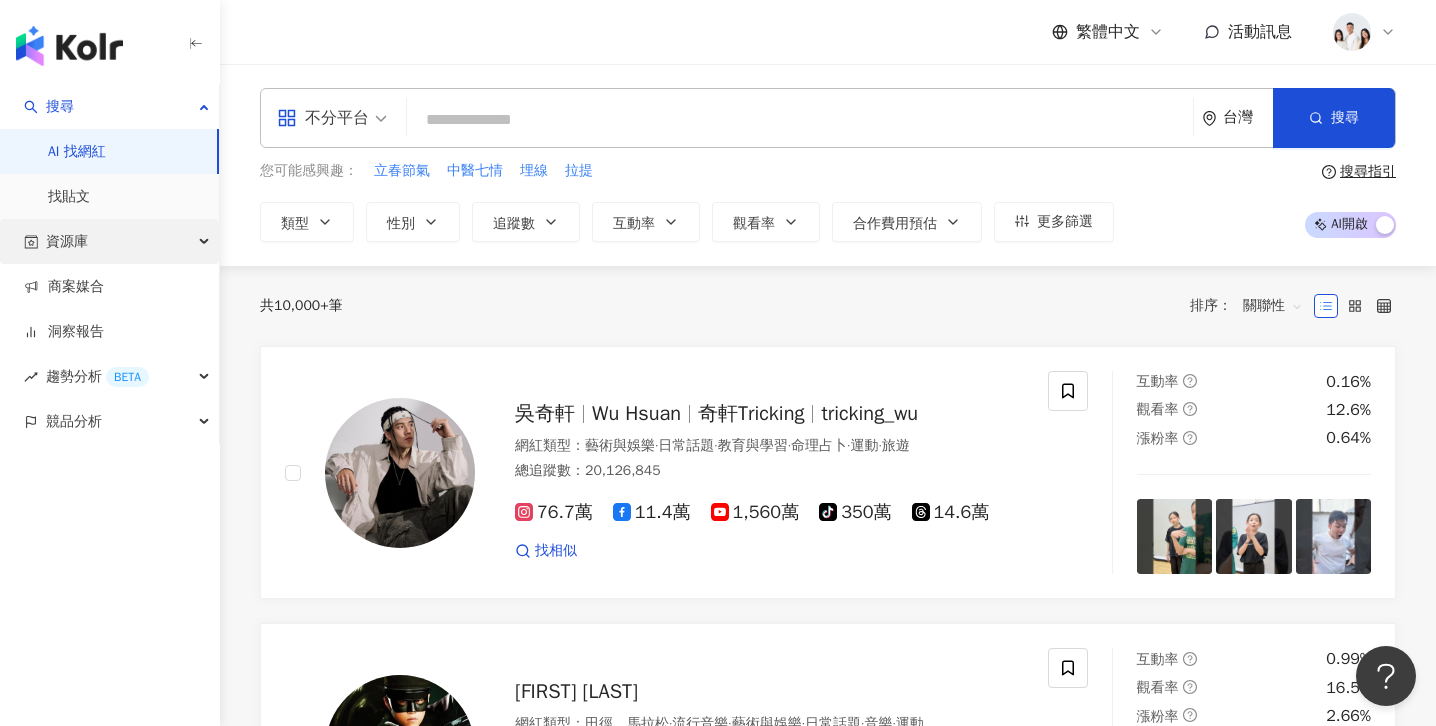 click on "資源庫" at bounding box center [109, 241] 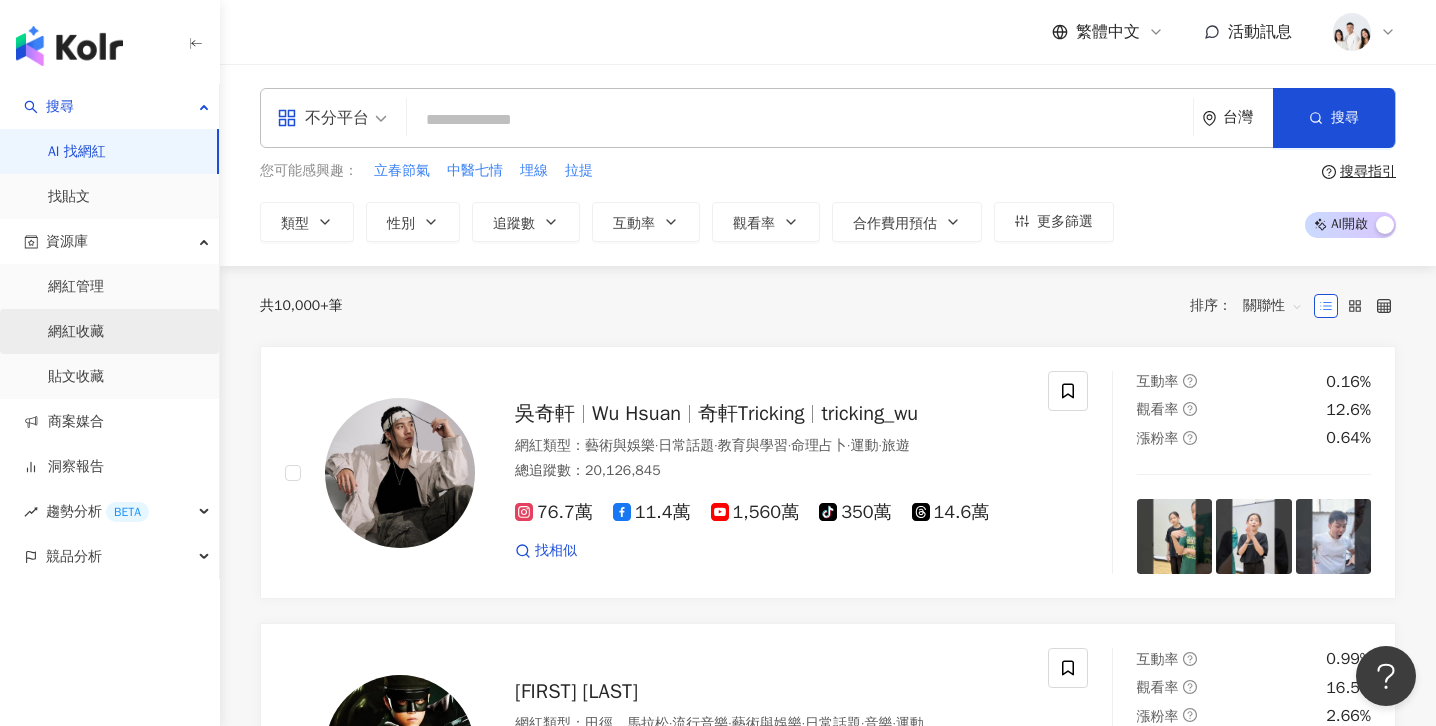 click on "網紅收藏" at bounding box center [76, 332] 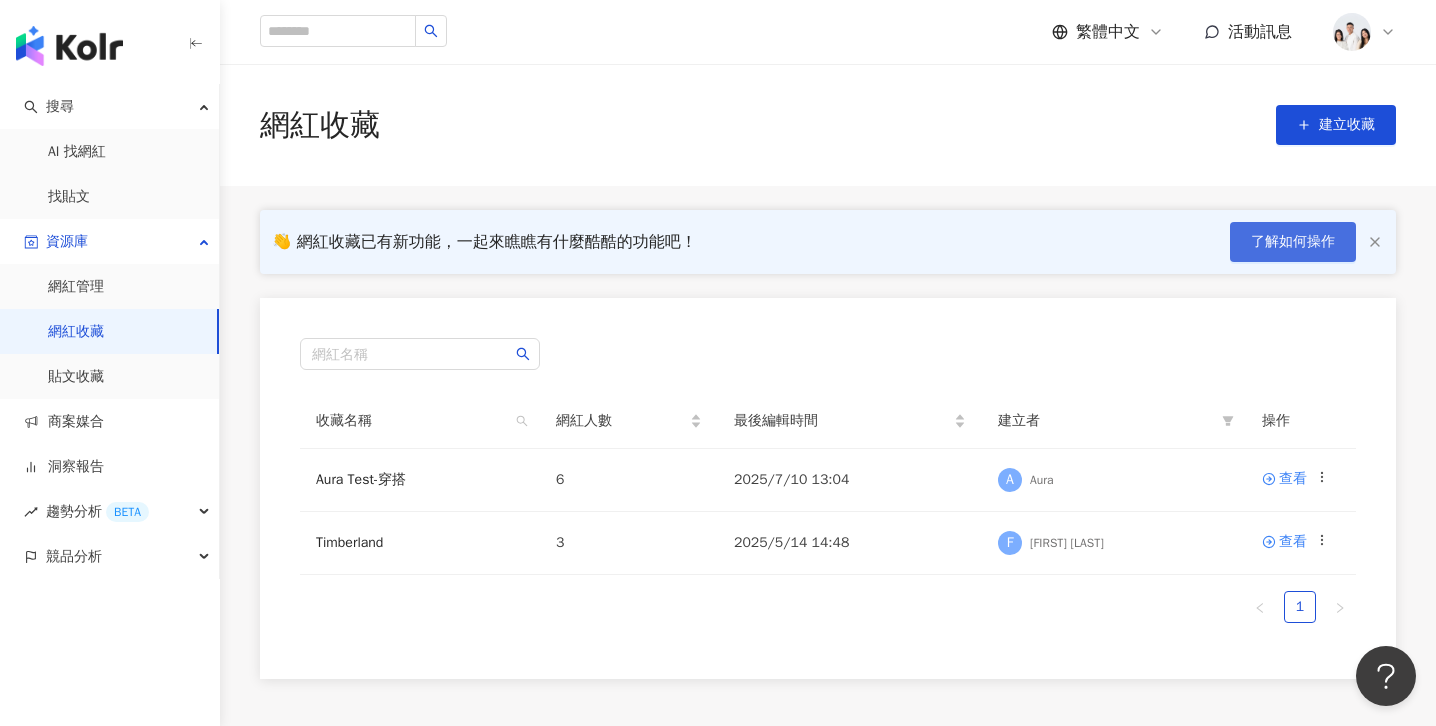 click on "了解如何操作" at bounding box center [1293, 242] 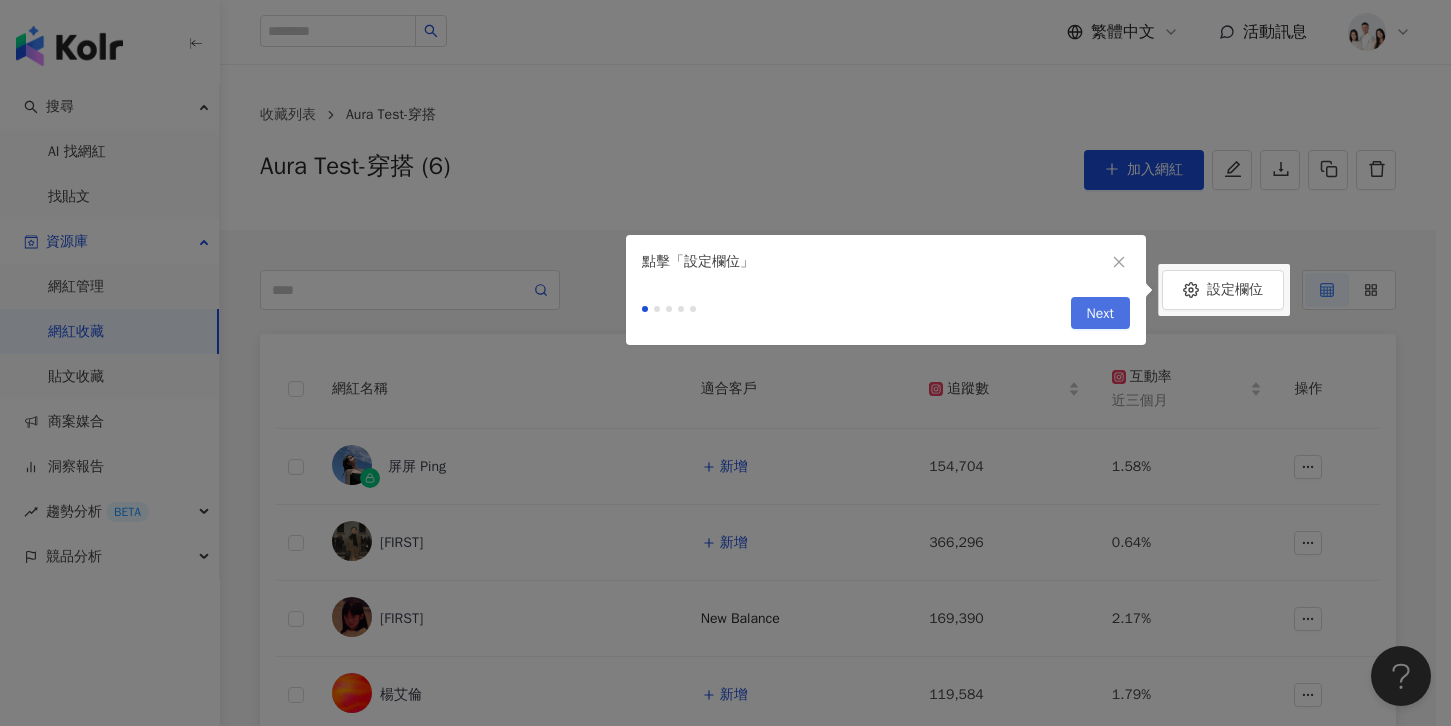click on "Next" at bounding box center (1100, 314) 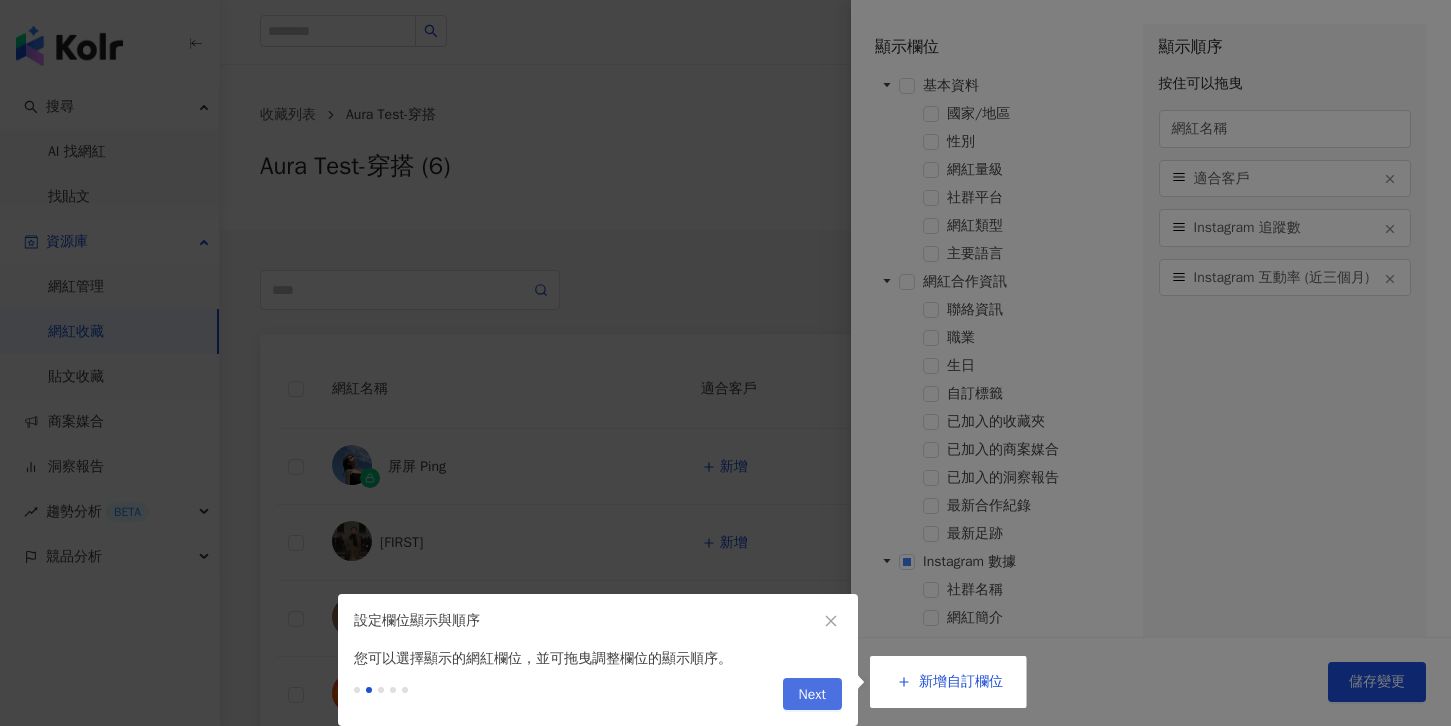 click on "Next" at bounding box center [812, 695] 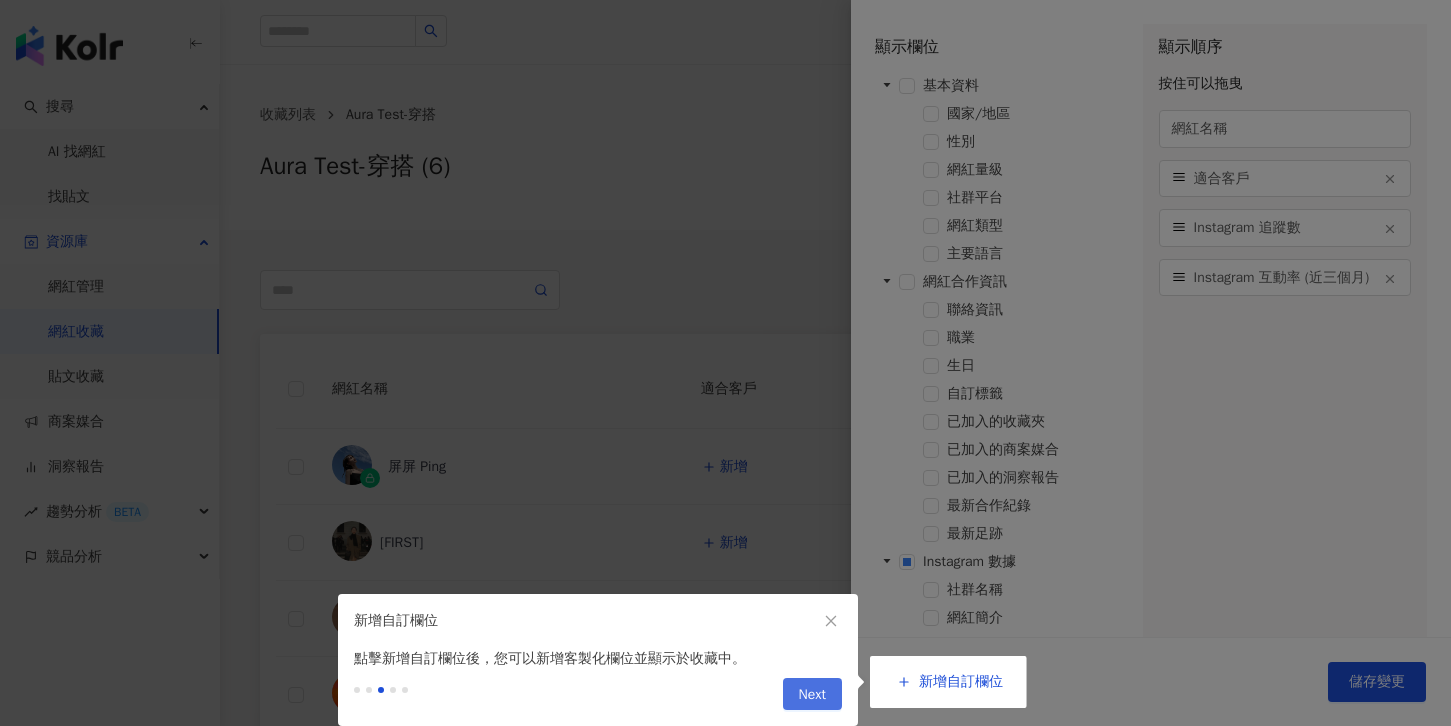 click on "Next" at bounding box center (812, 695) 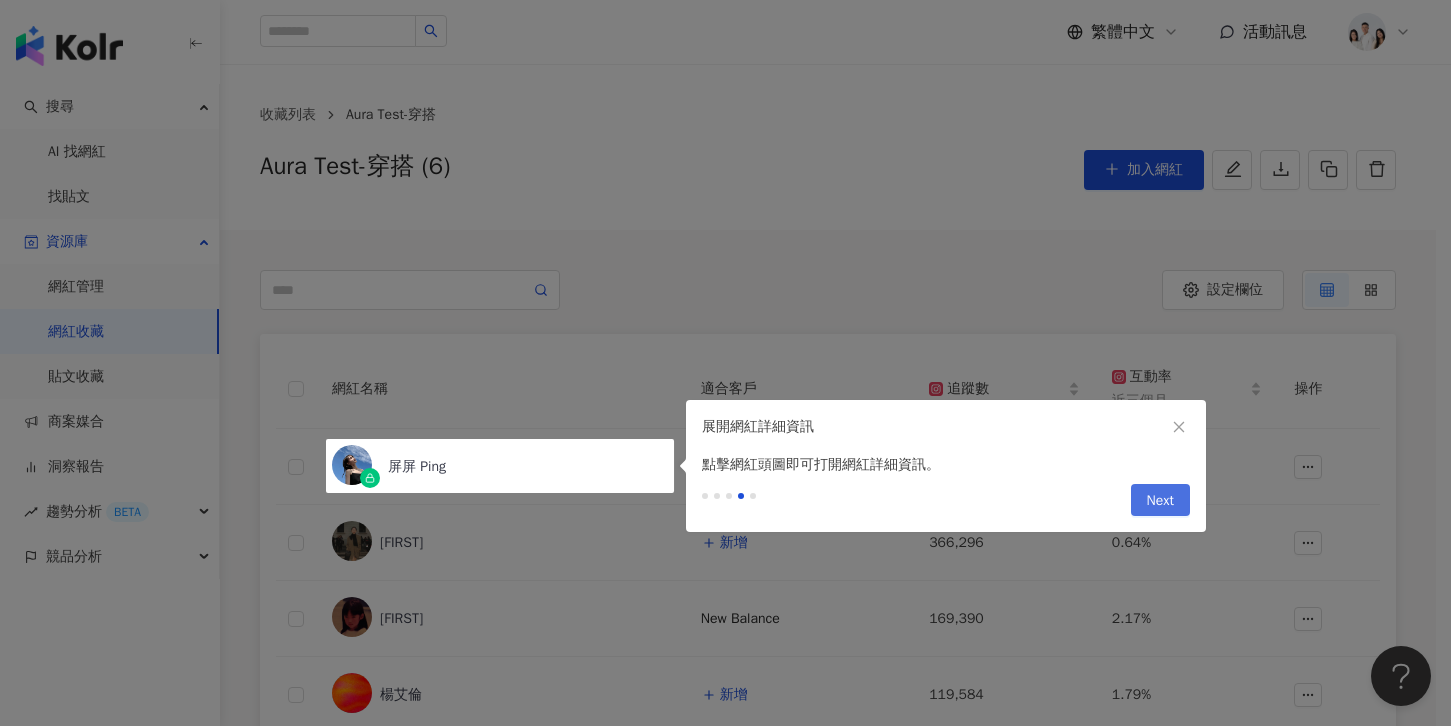 click on "Next" at bounding box center (1160, 501) 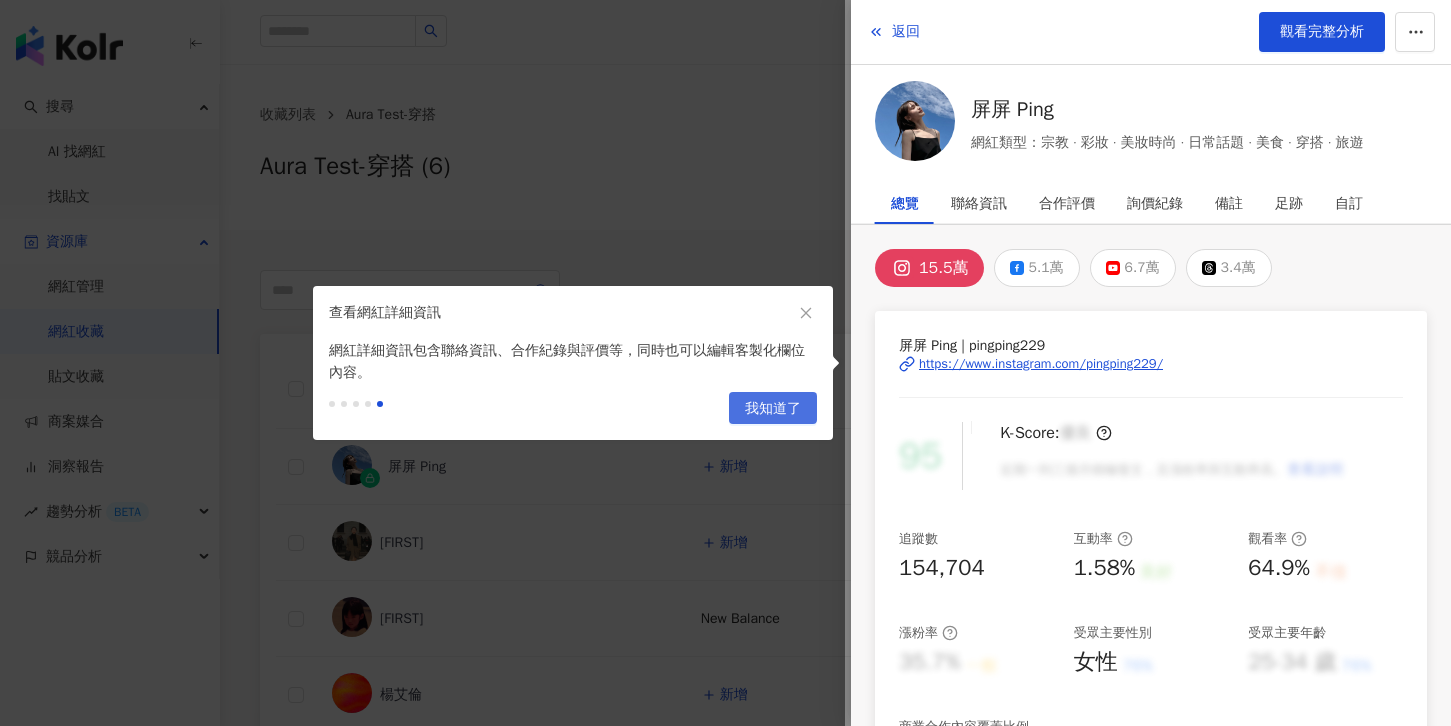 click on "我知道了" at bounding box center [773, 409] 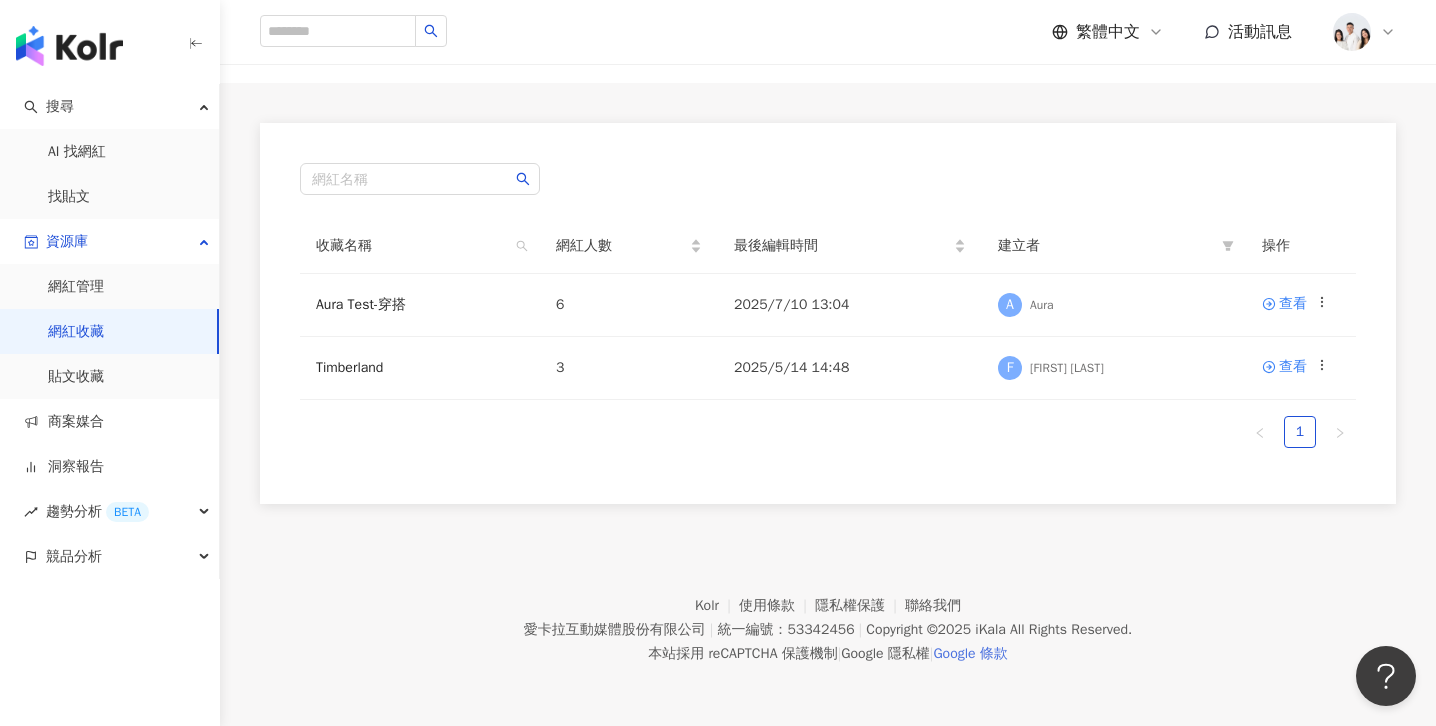 scroll, scrollTop: 103, scrollLeft: 0, axis: vertical 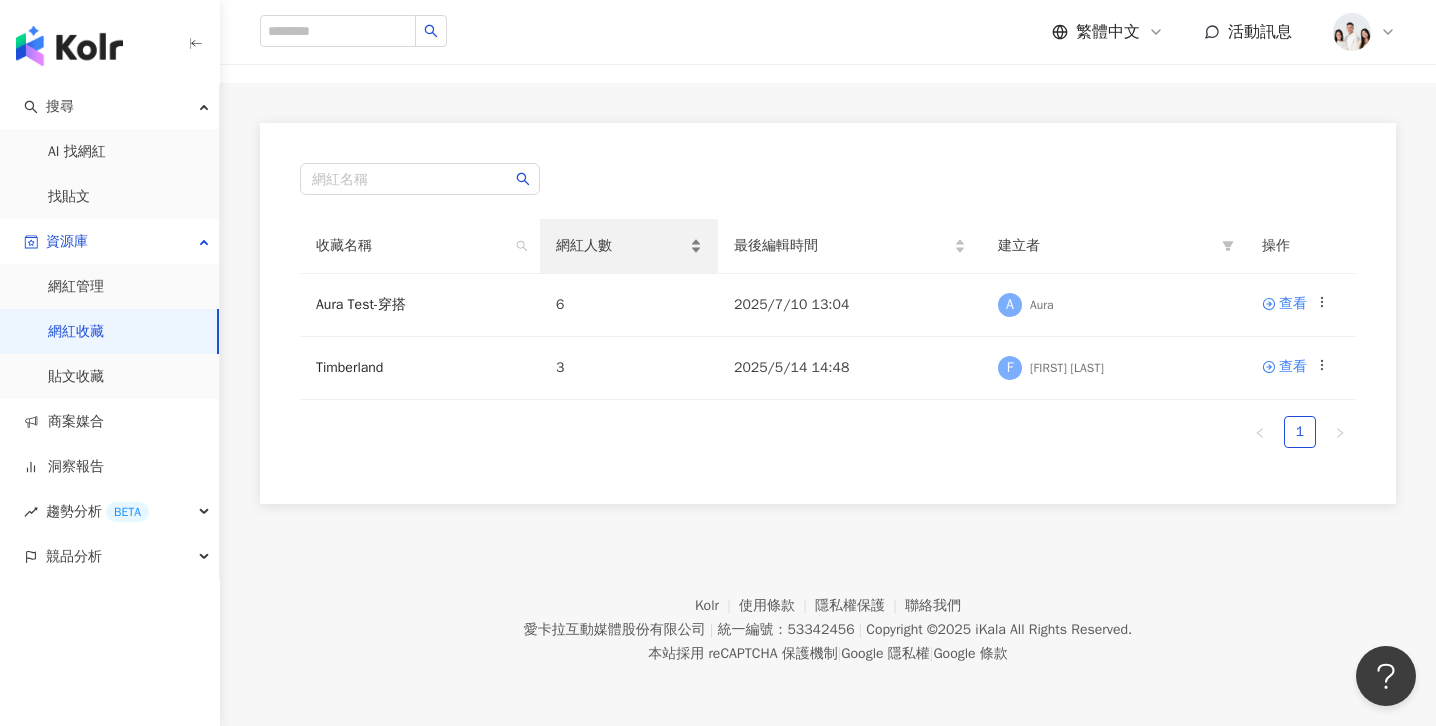 click on "網紅人數" at bounding box center (629, 246) 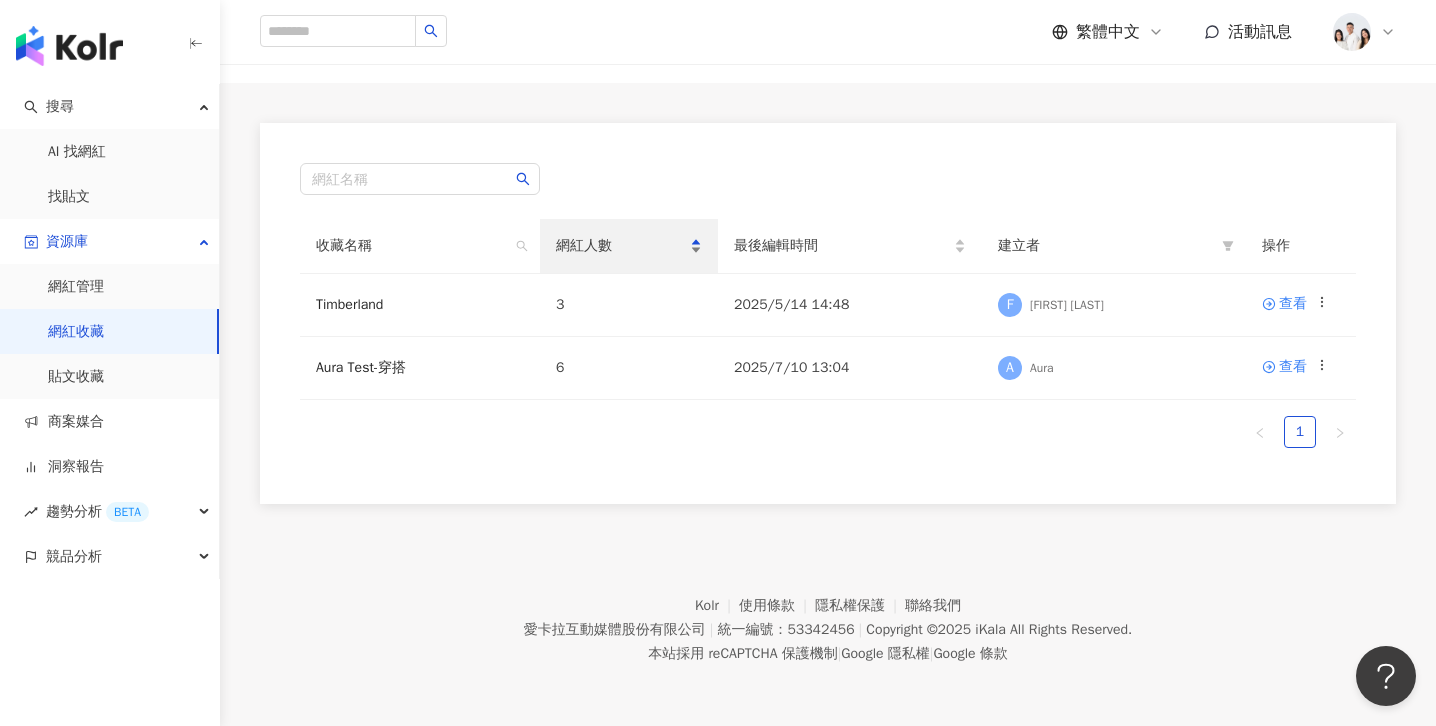 click on "網紅人數" at bounding box center (629, 246) 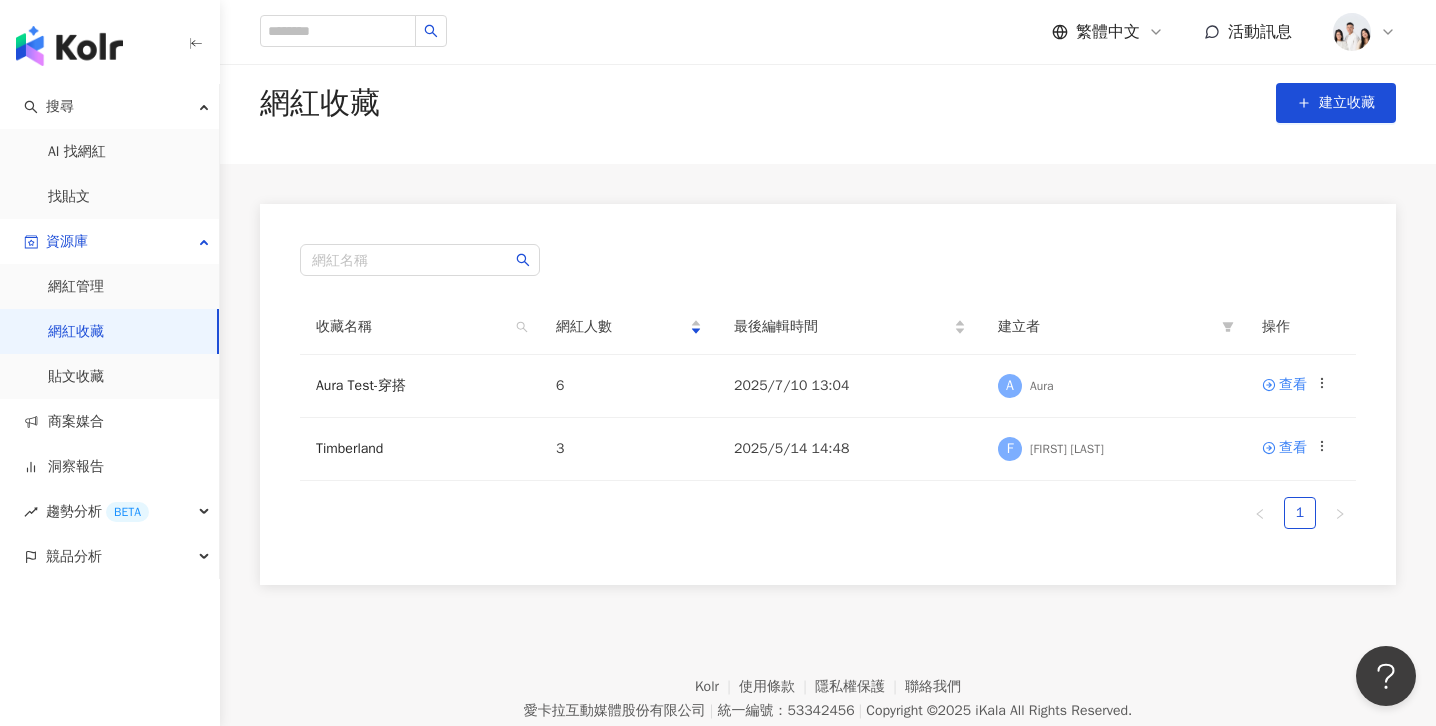 scroll, scrollTop: 14, scrollLeft: 0, axis: vertical 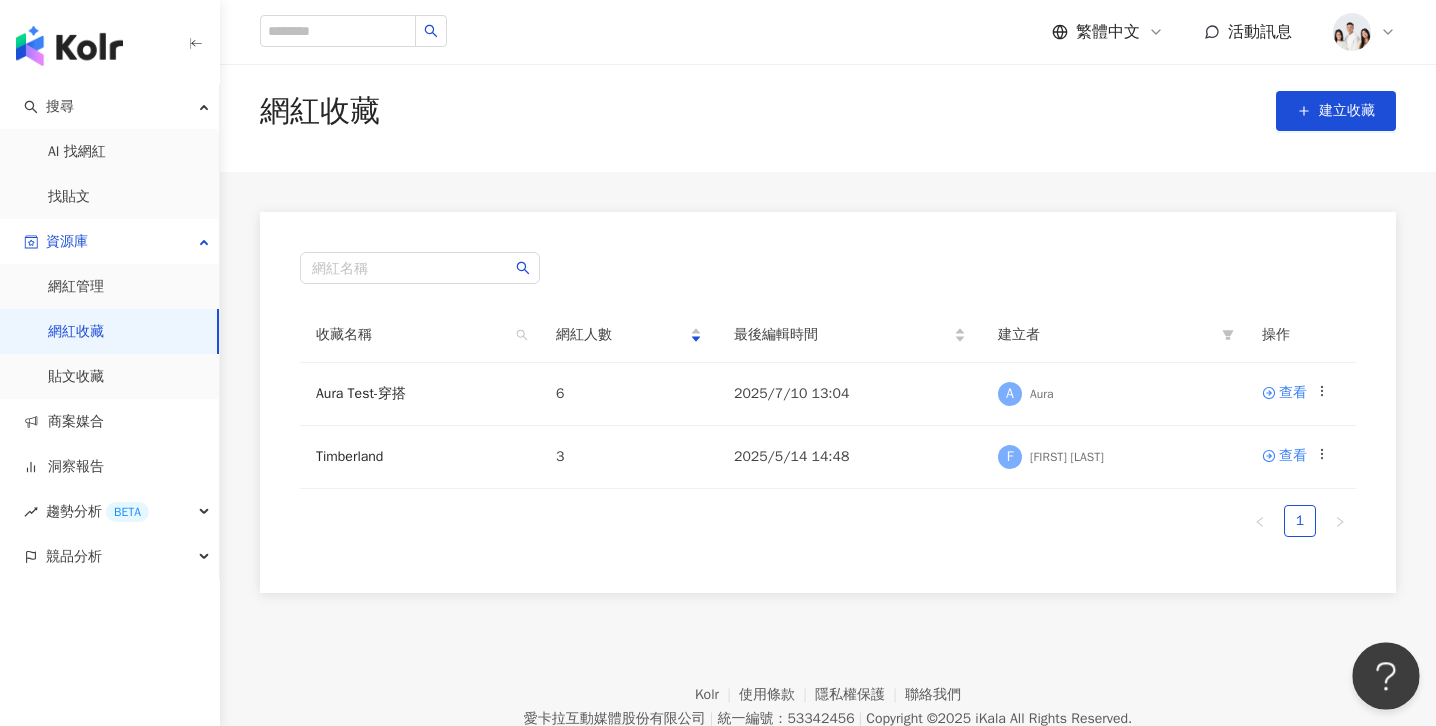 click at bounding box center [1382, 672] 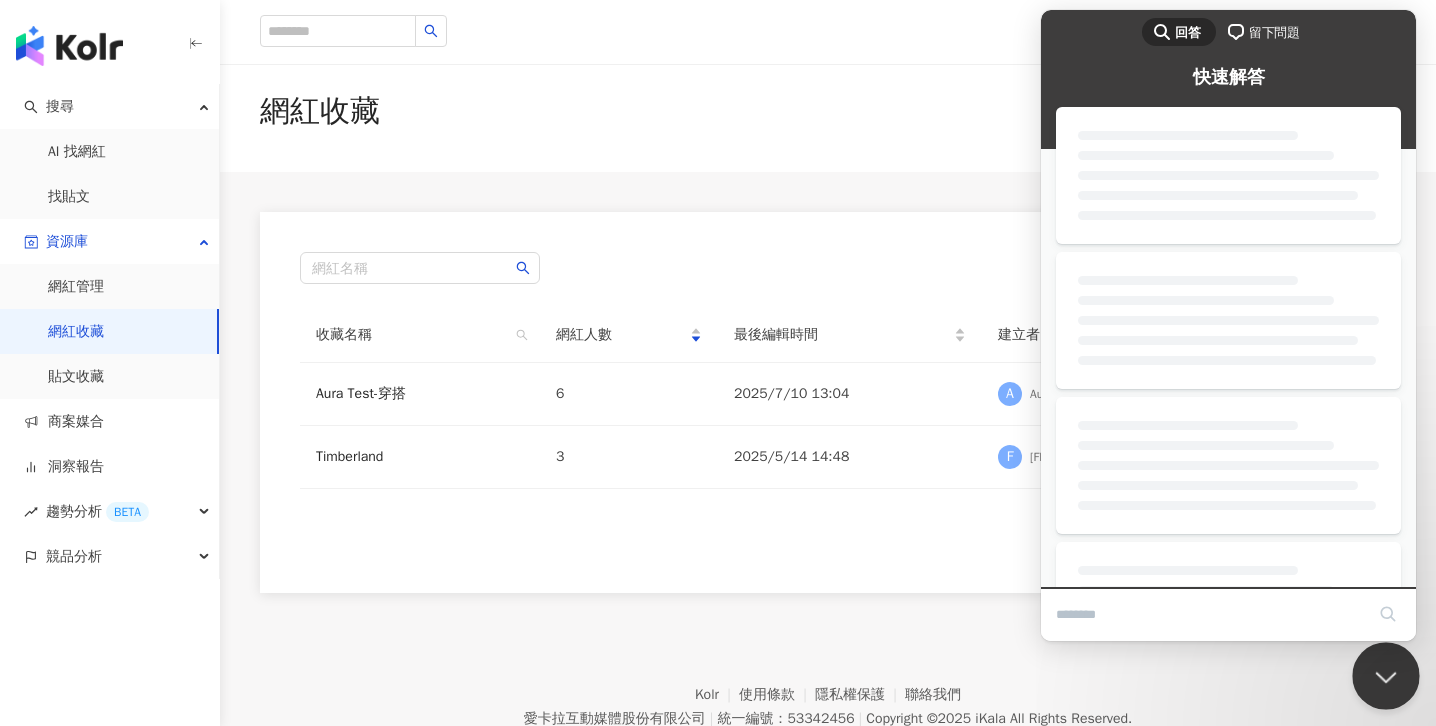scroll, scrollTop: 0, scrollLeft: 0, axis: both 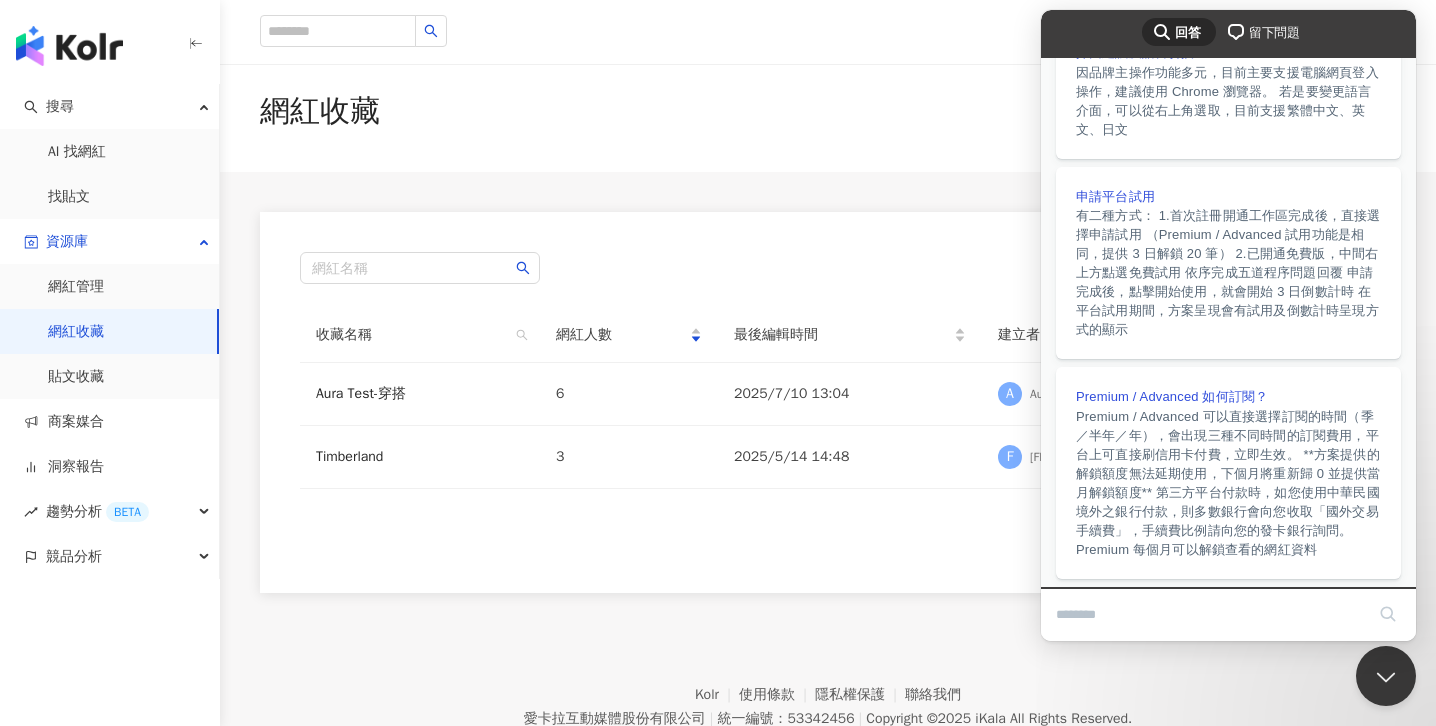 click on "chat-square 留下問題" at bounding box center (1262, 32) 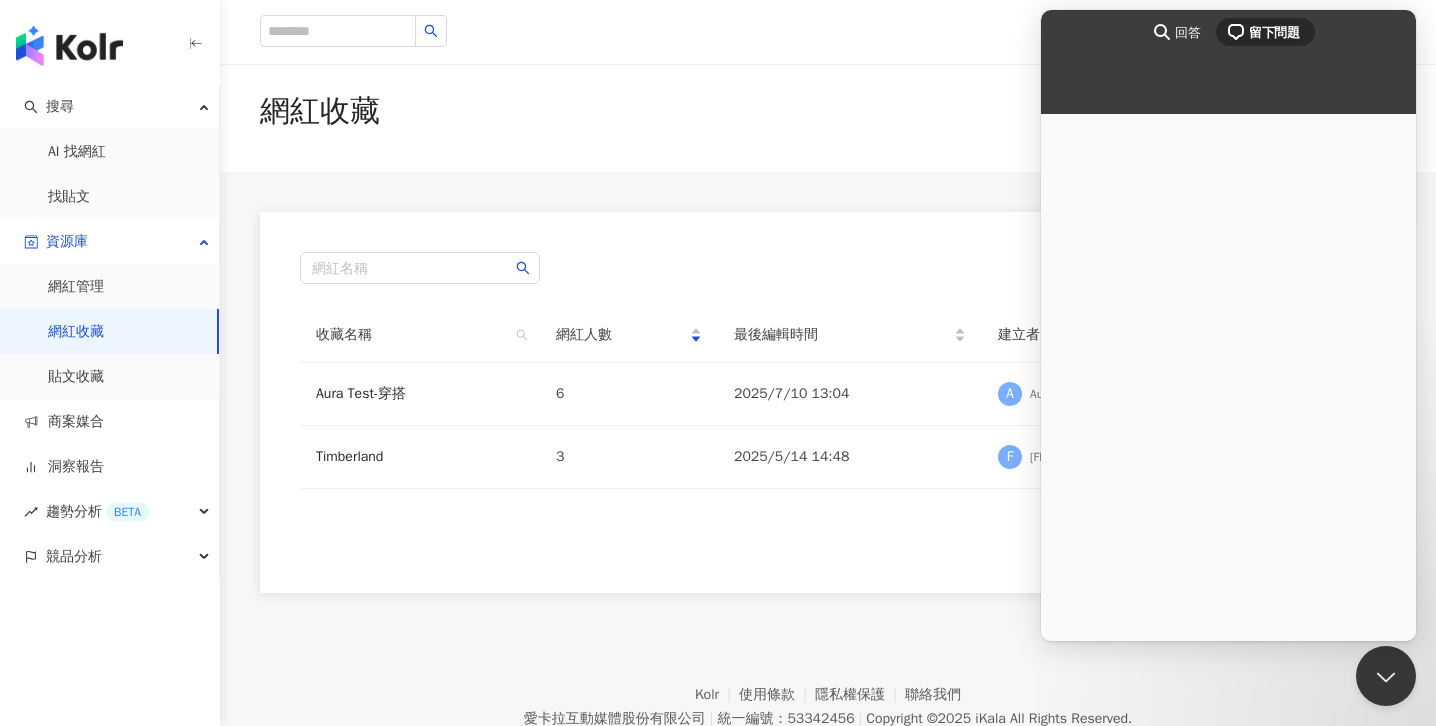 scroll, scrollTop: 0, scrollLeft: 0, axis: both 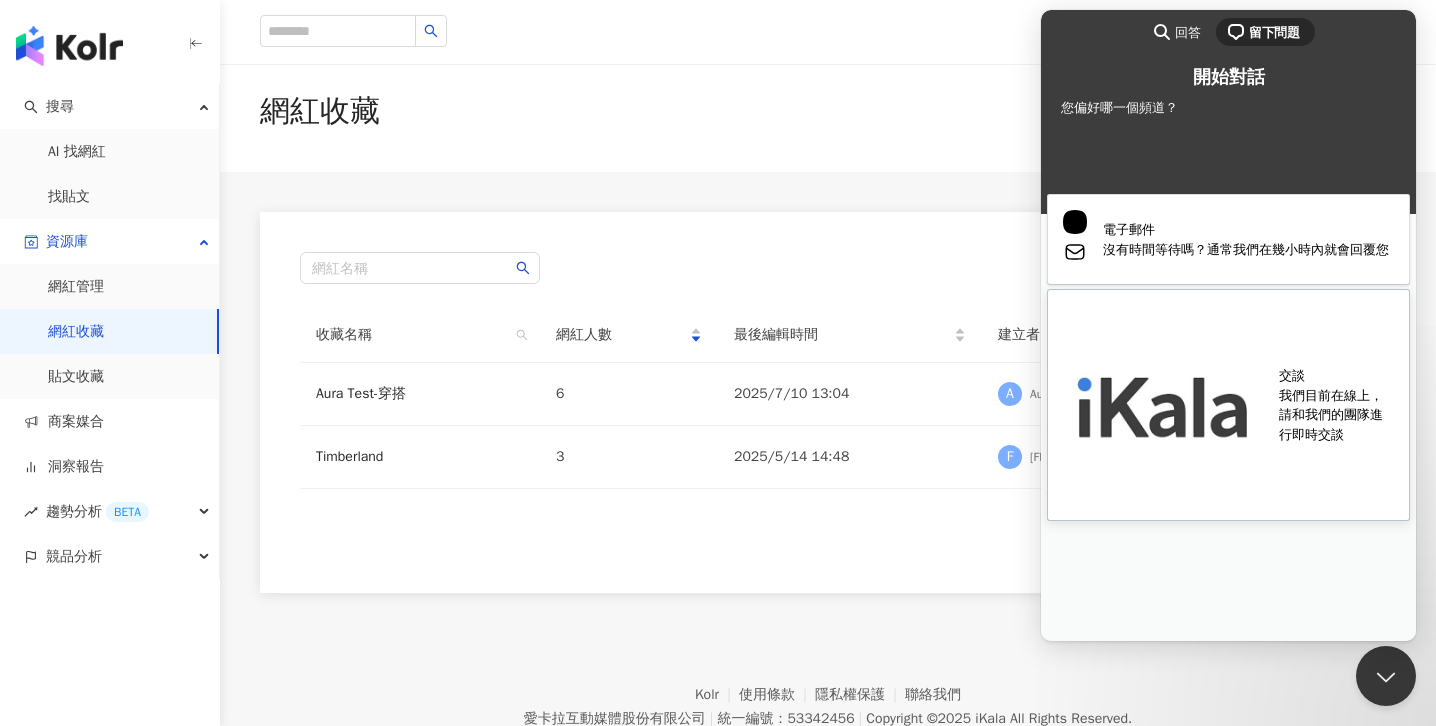 click on "我們目前在線上，請和我們的團隊進行即時交談" at bounding box center [1336, 415] 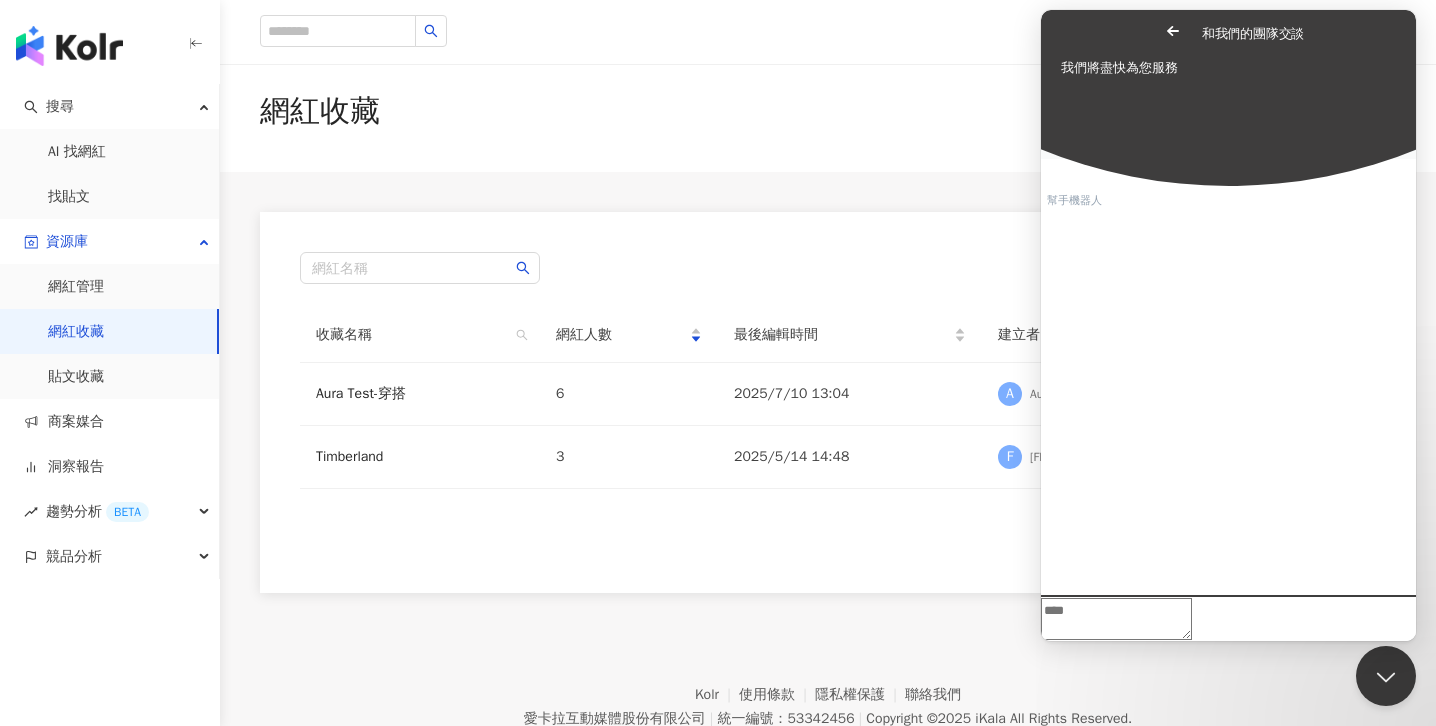 scroll, scrollTop: 0, scrollLeft: 0, axis: both 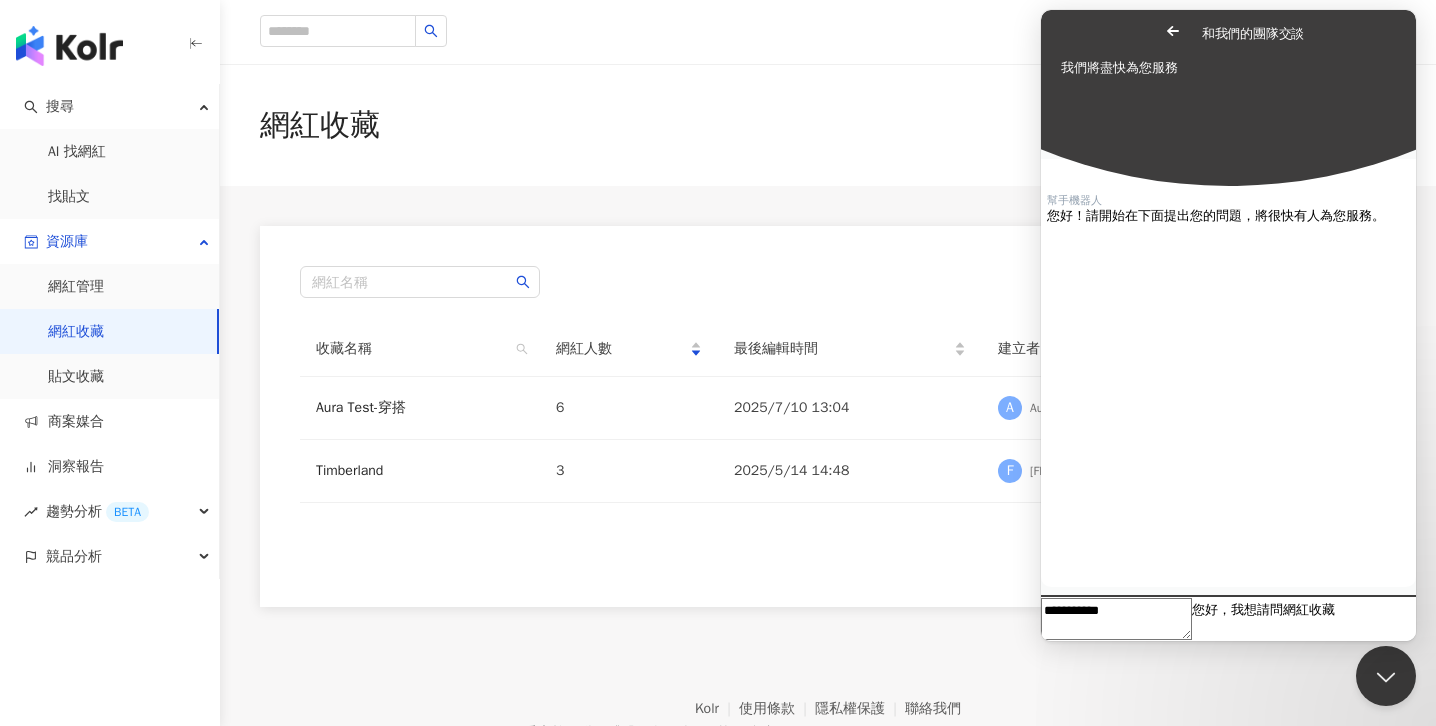 click on "**********" at bounding box center (1116, 619) 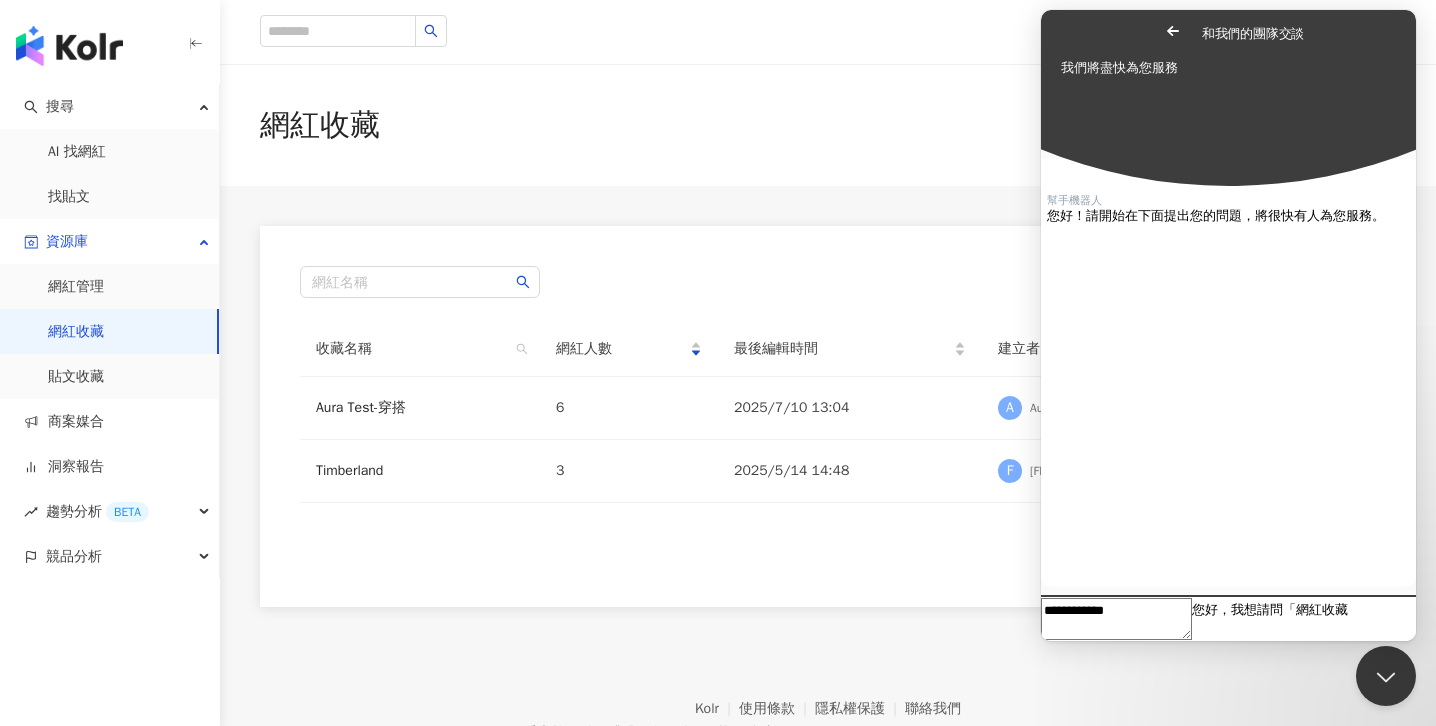 click on "**********" at bounding box center [1116, 619] 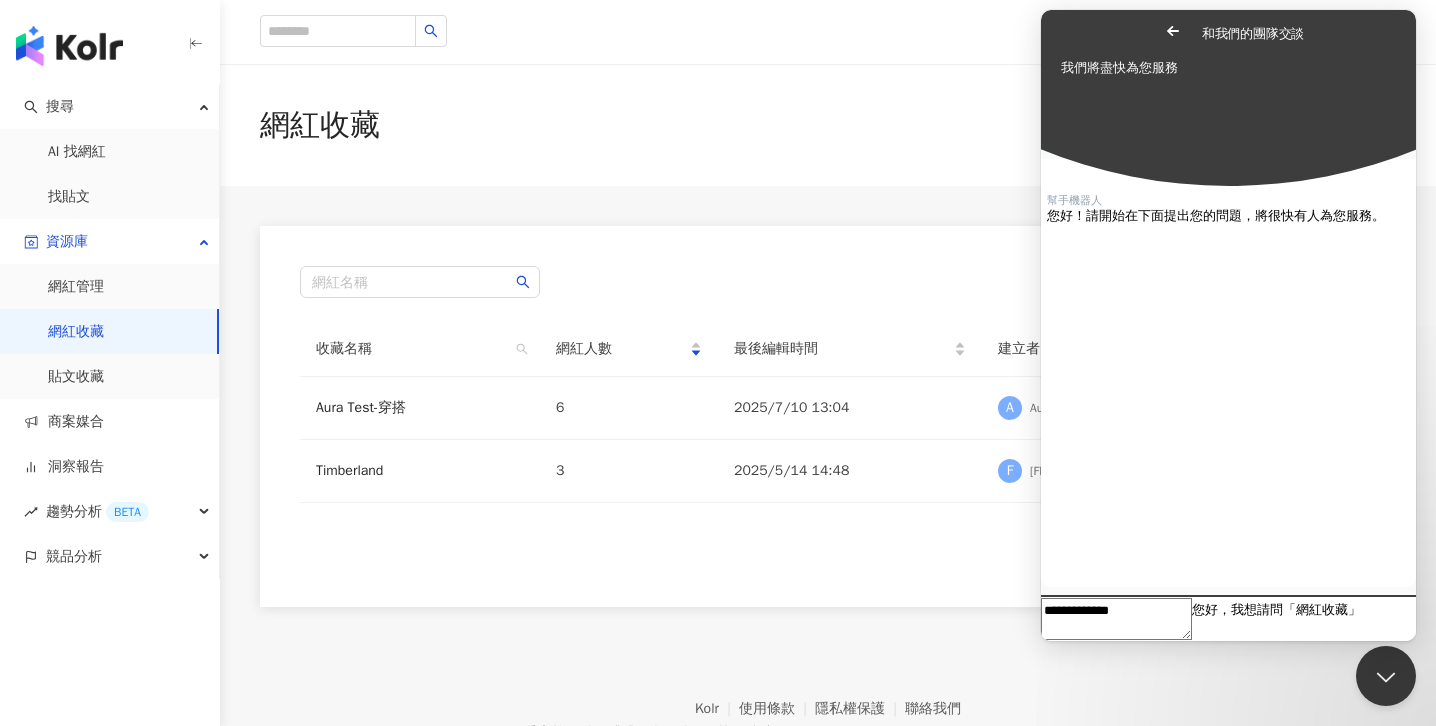 click on "**********" at bounding box center [1116, 619] 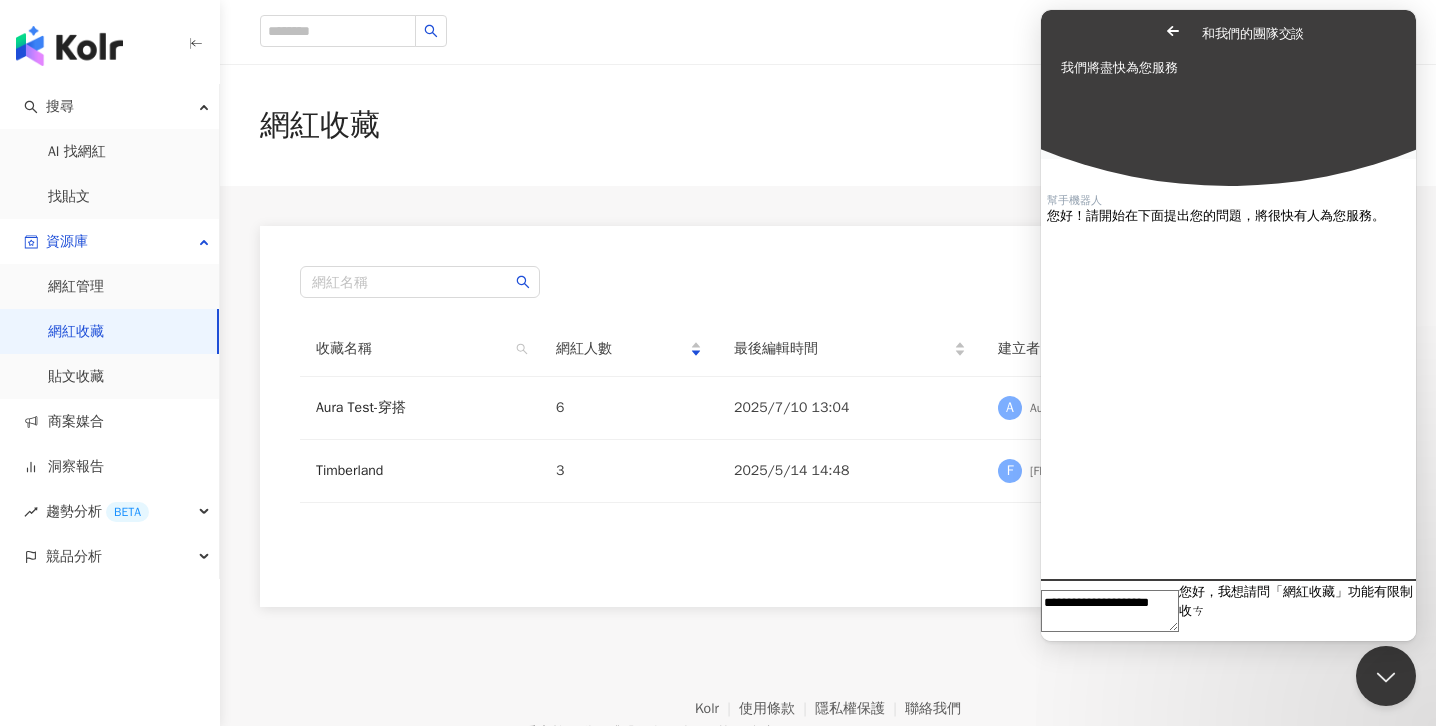 scroll, scrollTop: 3, scrollLeft: 0, axis: vertical 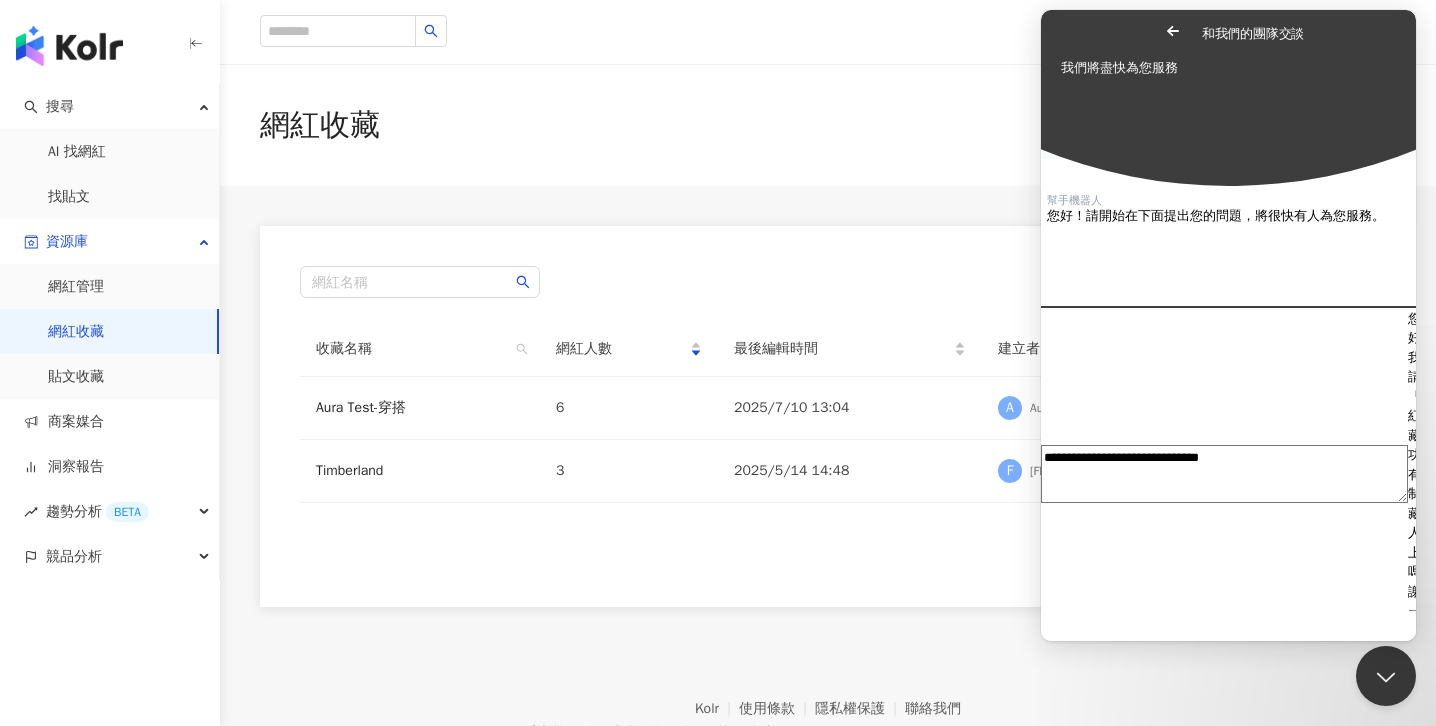 type on "**********" 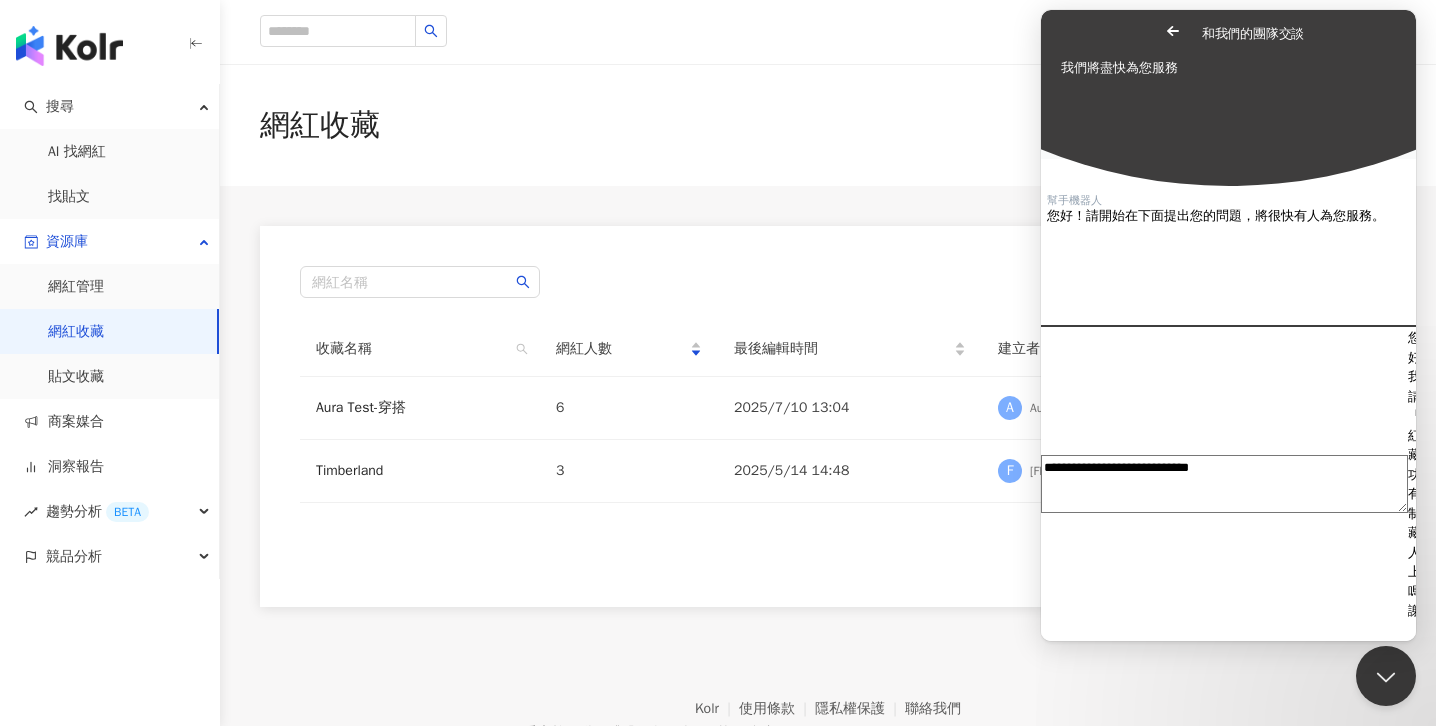 scroll, scrollTop: 0, scrollLeft: 0, axis: both 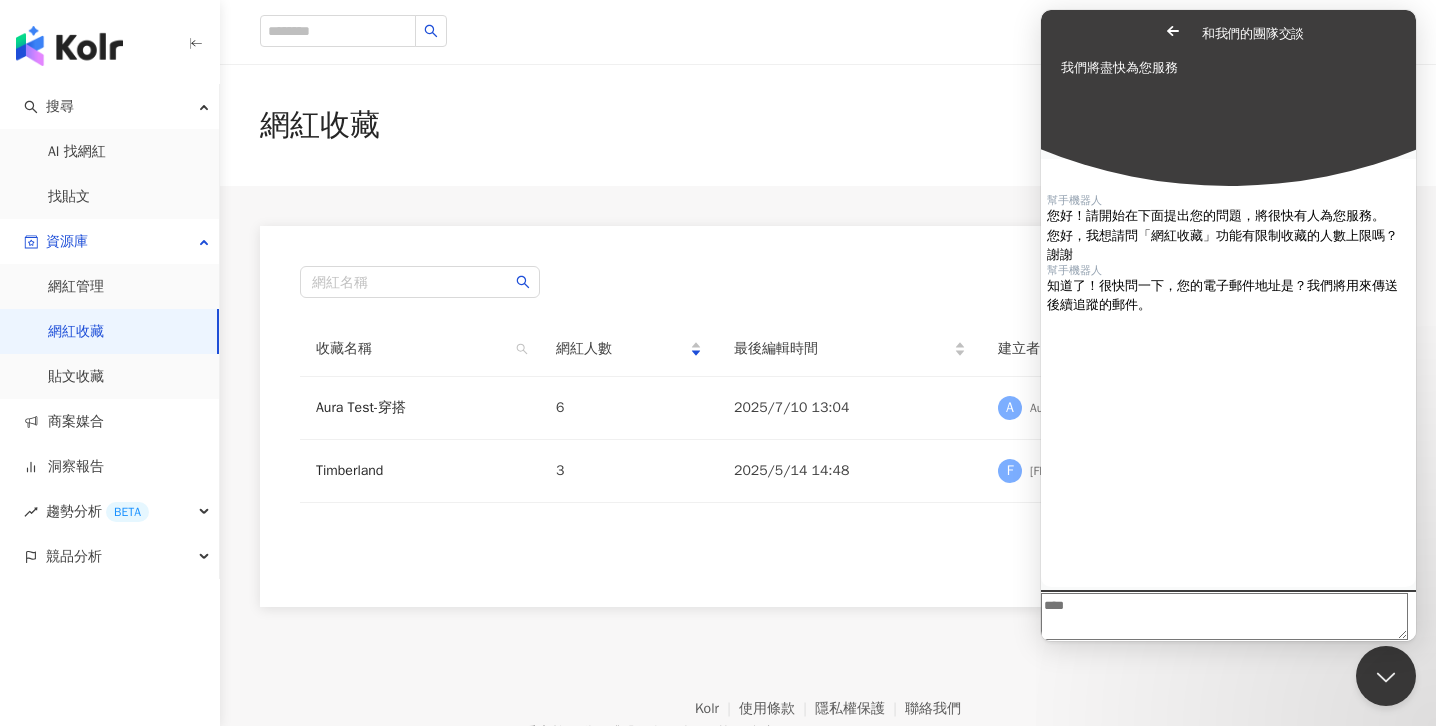 click at bounding box center [1224, 616] 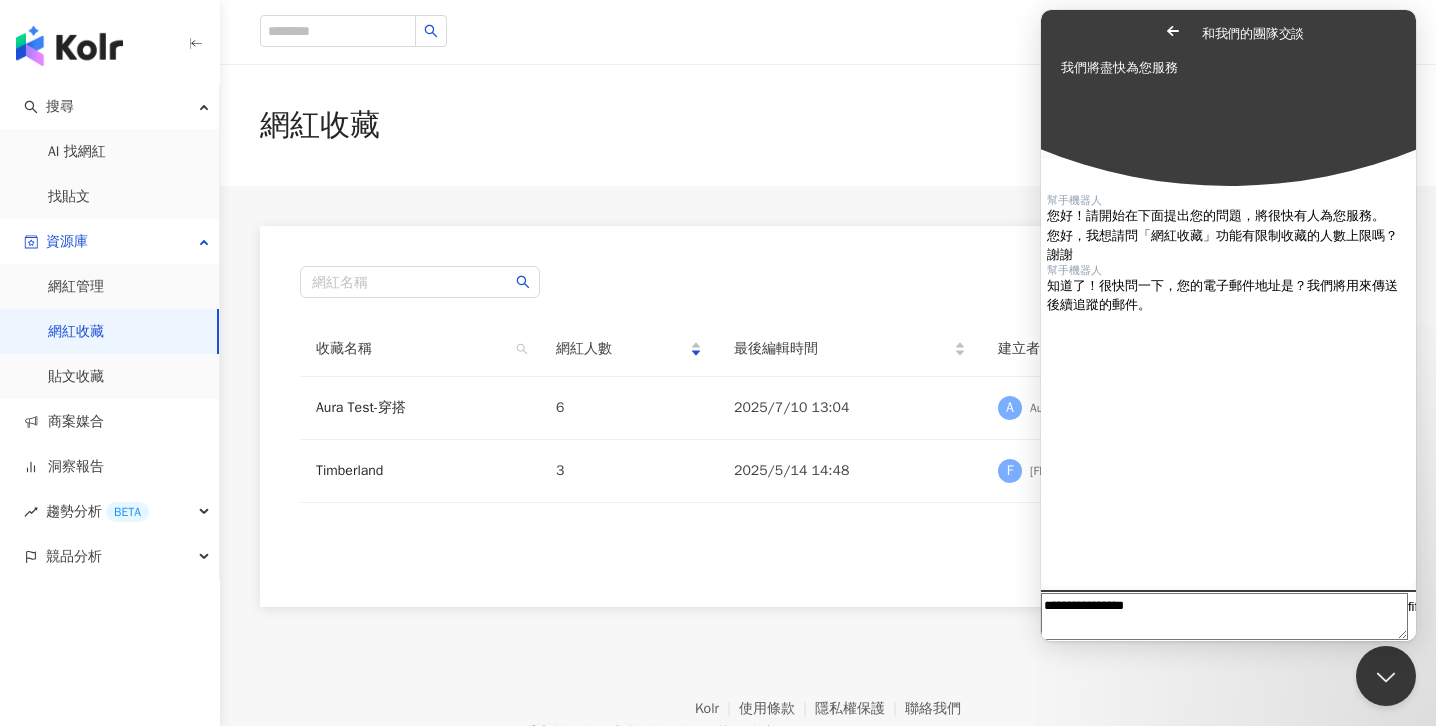 type 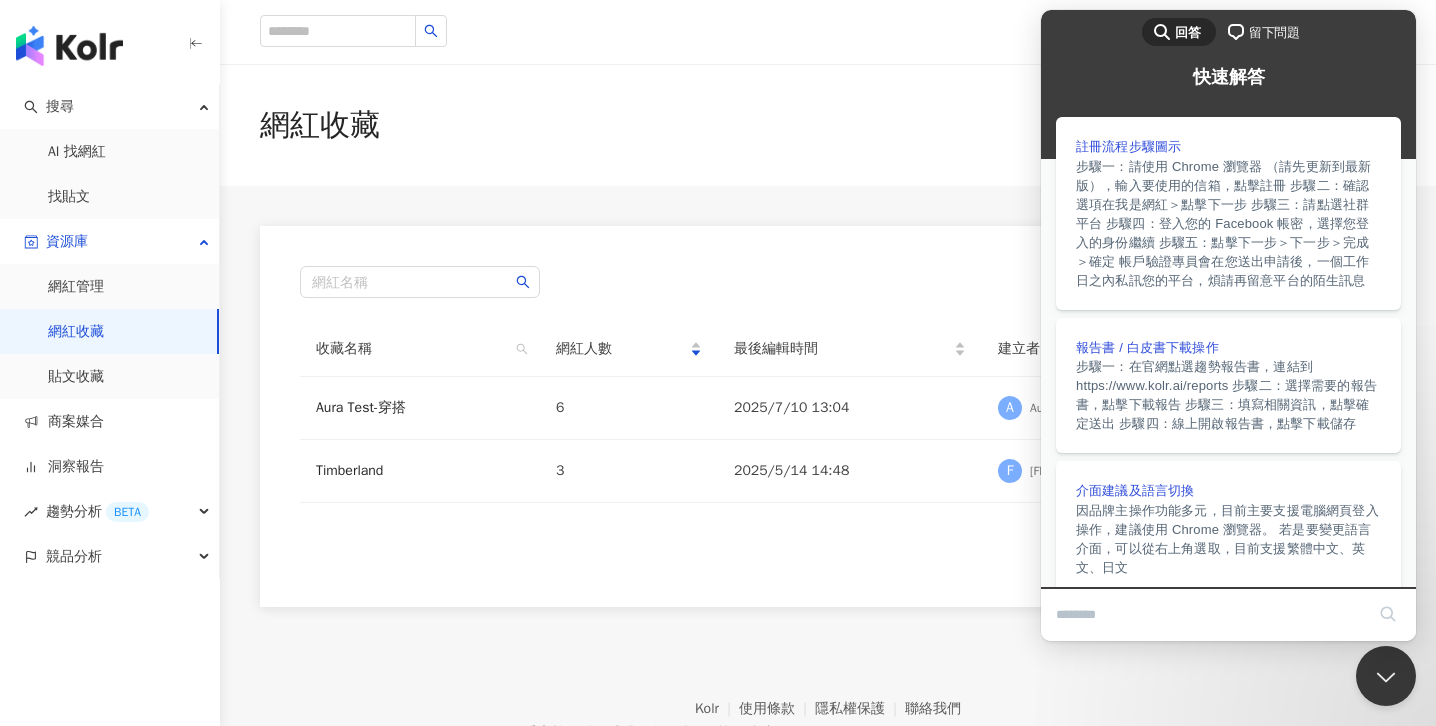 scroll, scrollTop: 0, scrollLeft: 0, axis: both 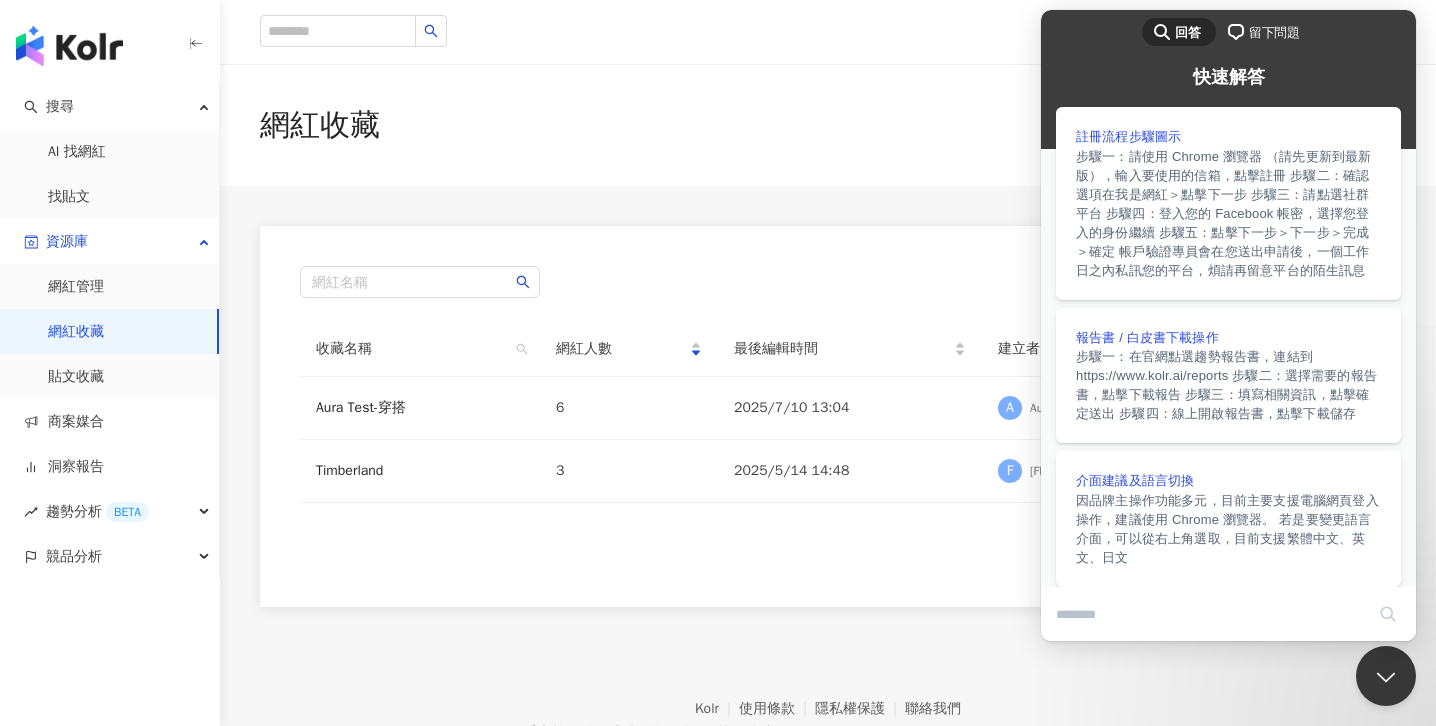 click on "網紅收藏 建立收藏" at bounding box center (828, 125) 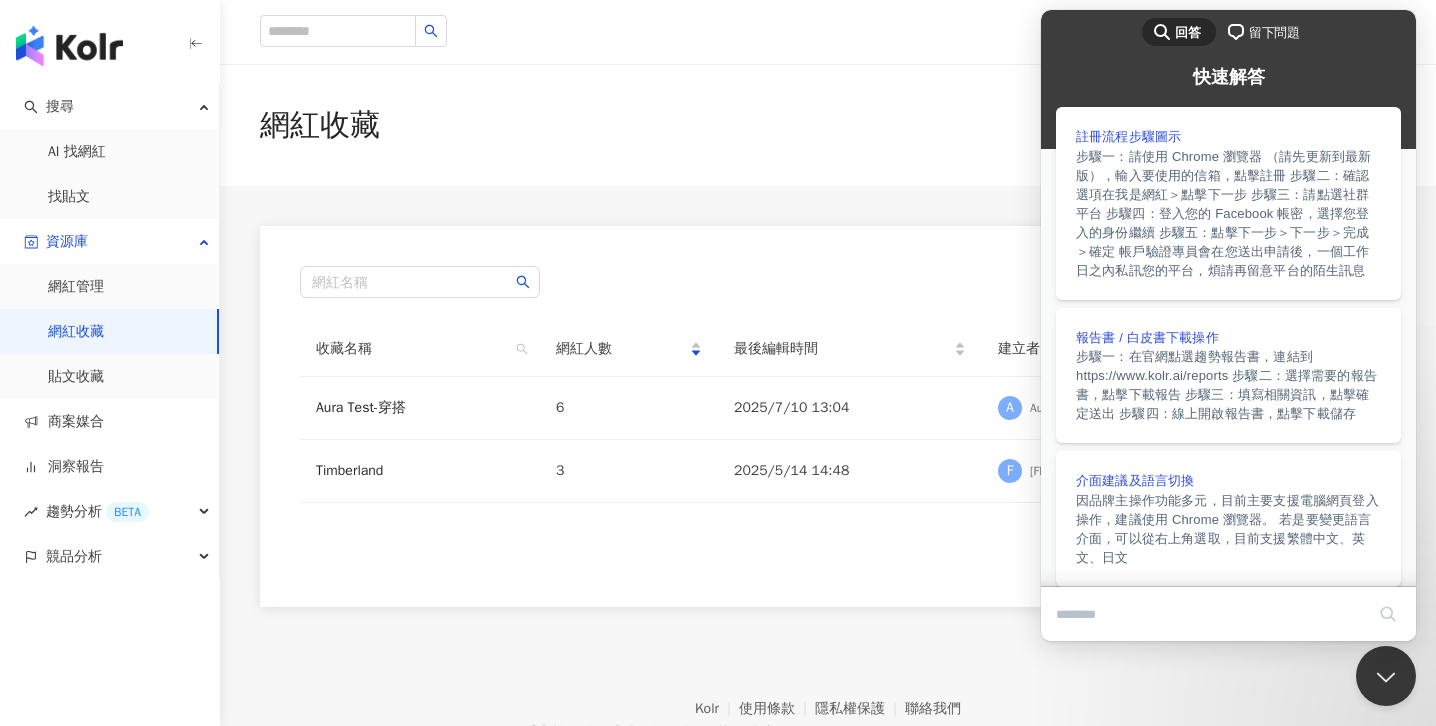 scroll, scrollTop: 0, scrollLeft: 0, axis: both 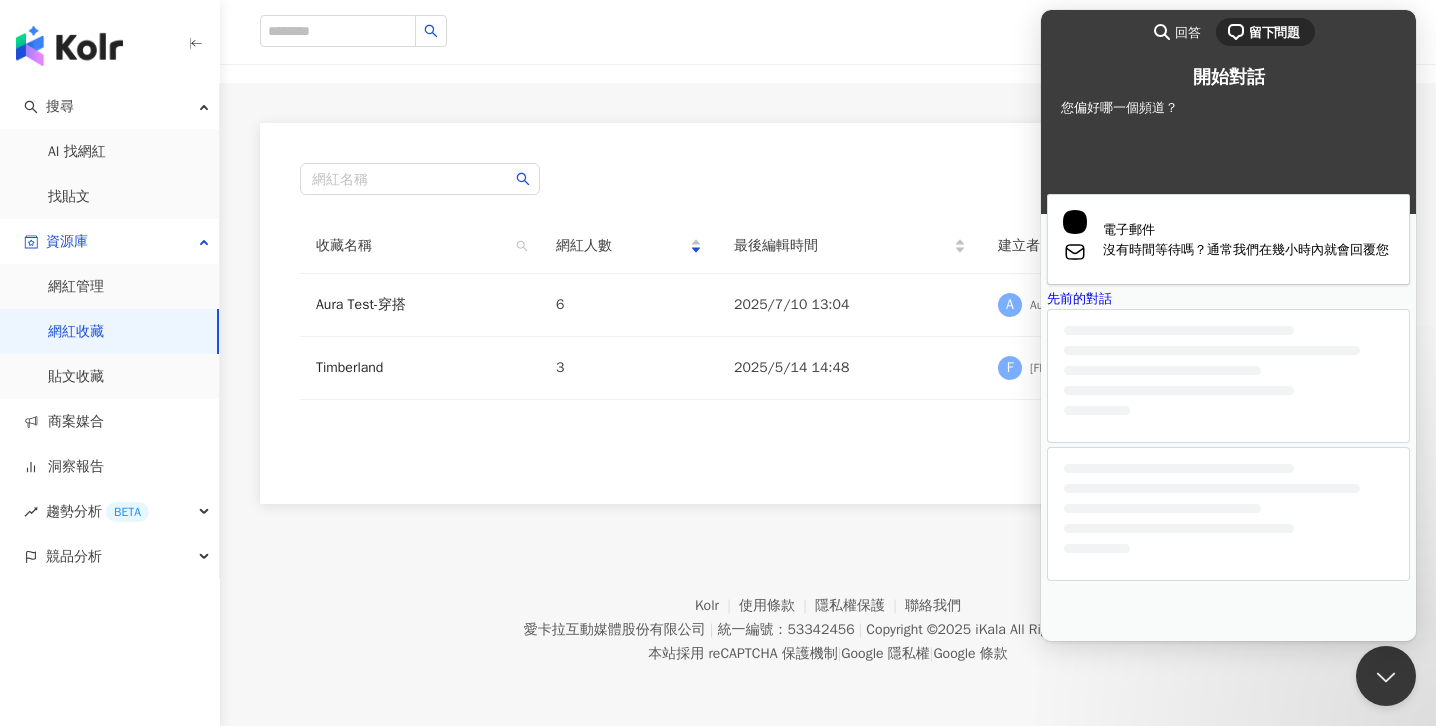 click on "網紅名稱 收藏名稱 網紅人數 最後編輯時間 建立者 操作           Aura Test-穿搭 6 2025/7/10 13:04 A Aura 查看 Timberland 3 2025/5/14 14:48 F Fifi Lin 查看 1" at bounding box center (828, 313) 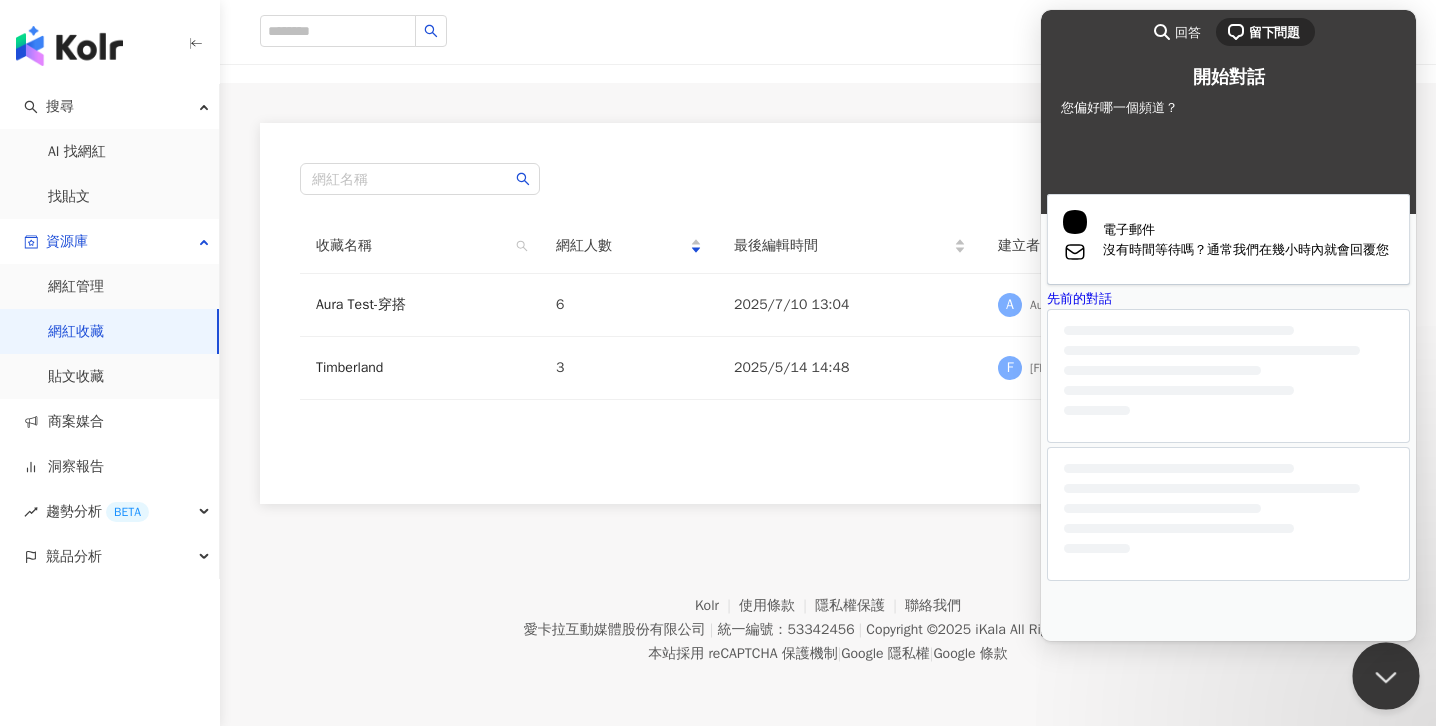 click at bounding box center (1382, 672) 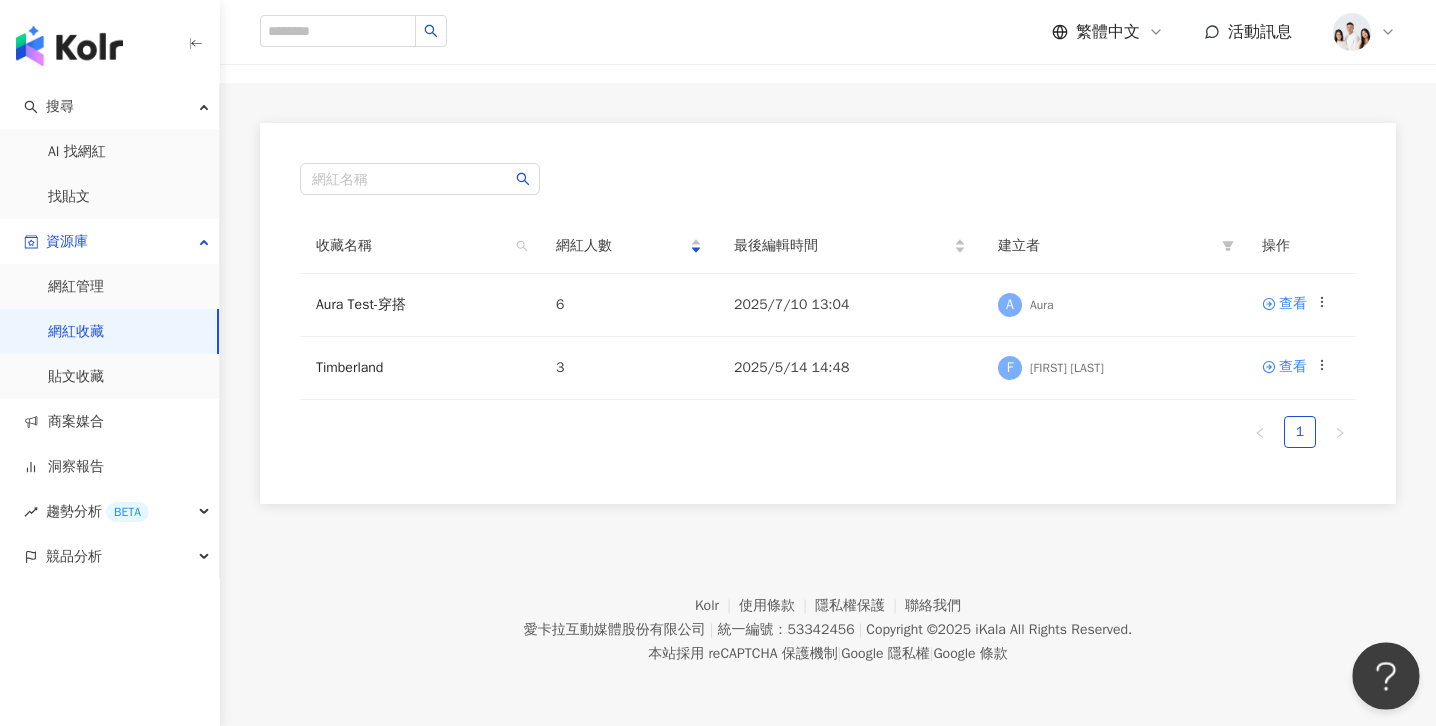 scroll, scrollTop: 1, scrollLeft: 0, axis: vertical 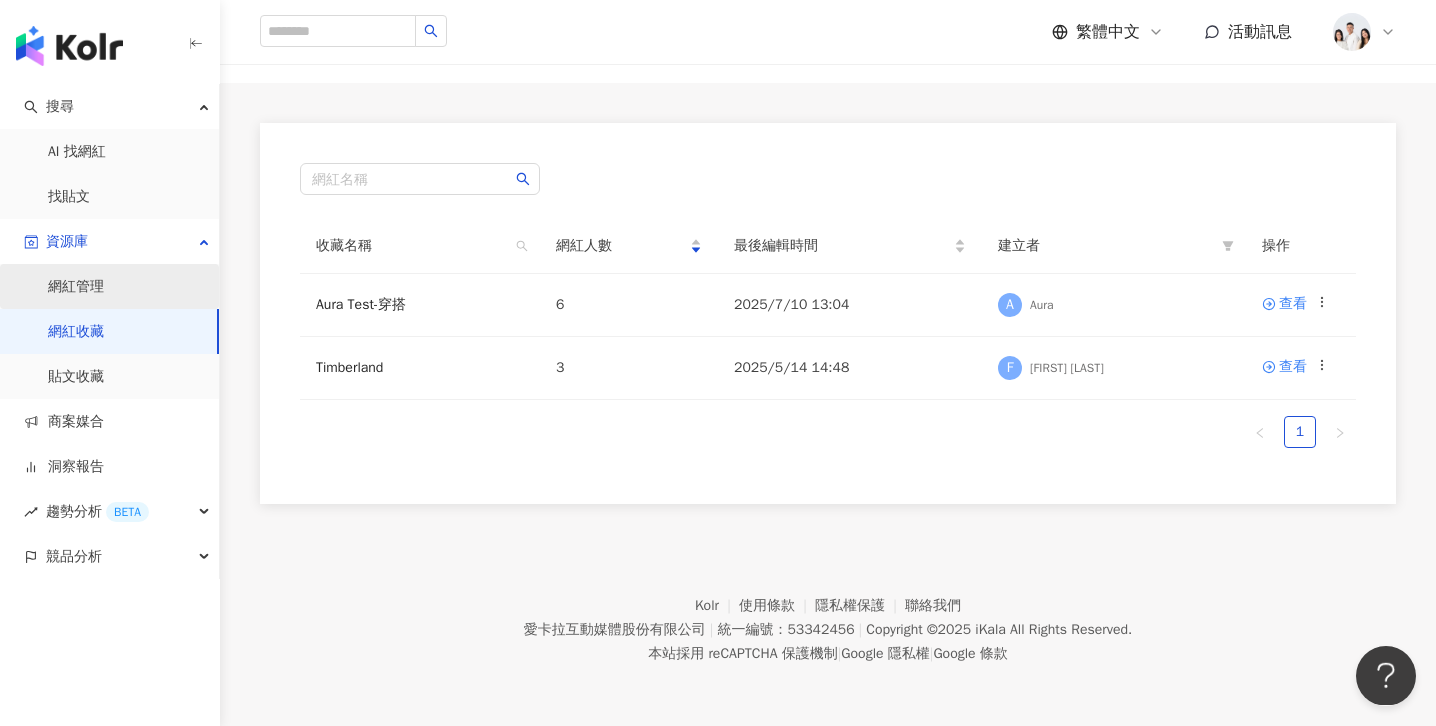 click on "網紅管理" at bounding box center (76, 287) 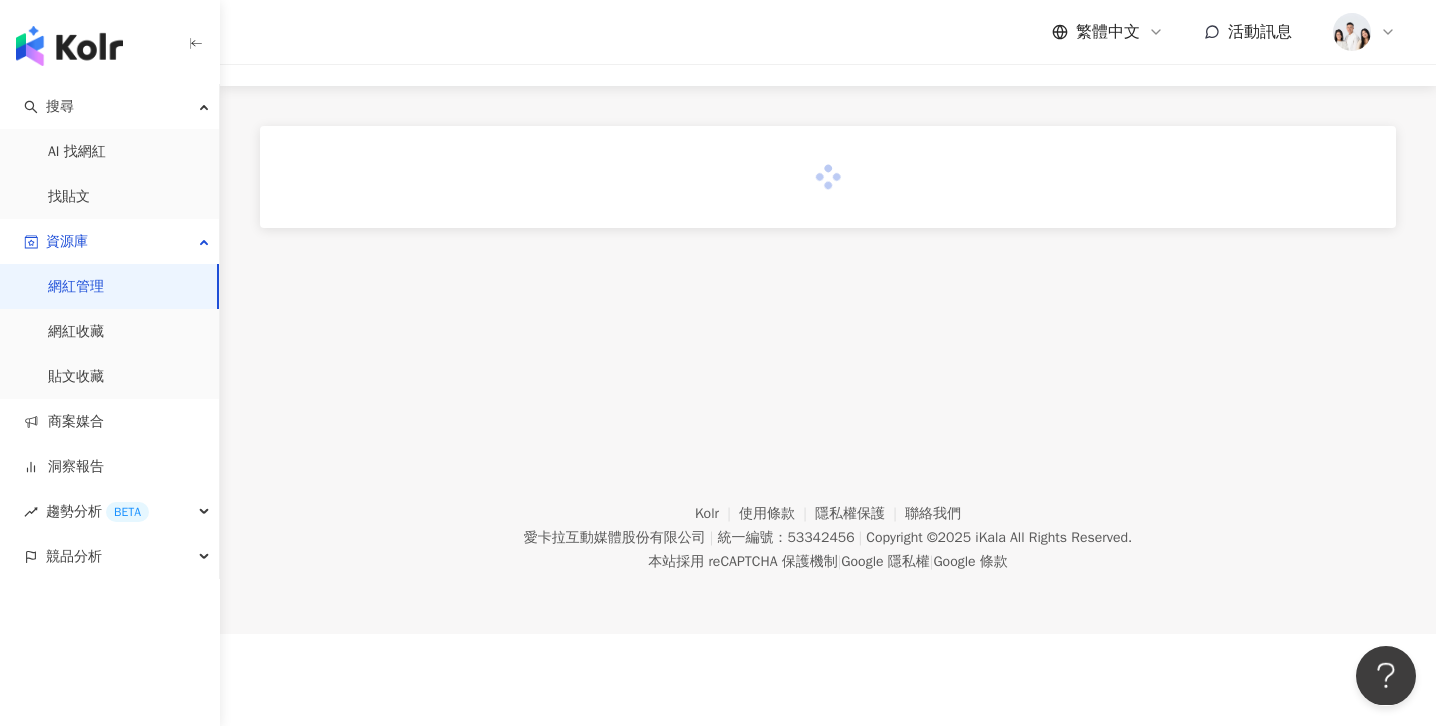 scroll, scrollTop: 0, scrollLeft: 0, axis: both 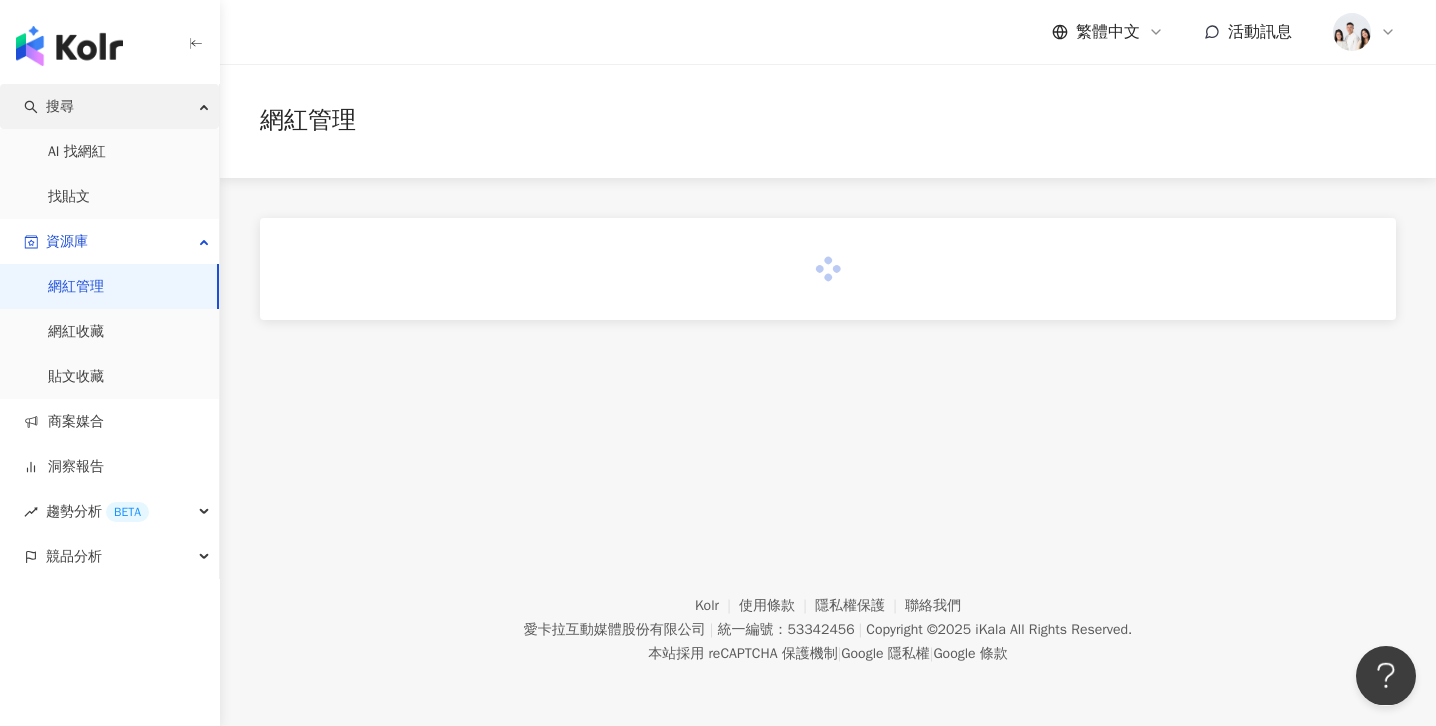 click on "搜尋" at bounding box center [109, 106] 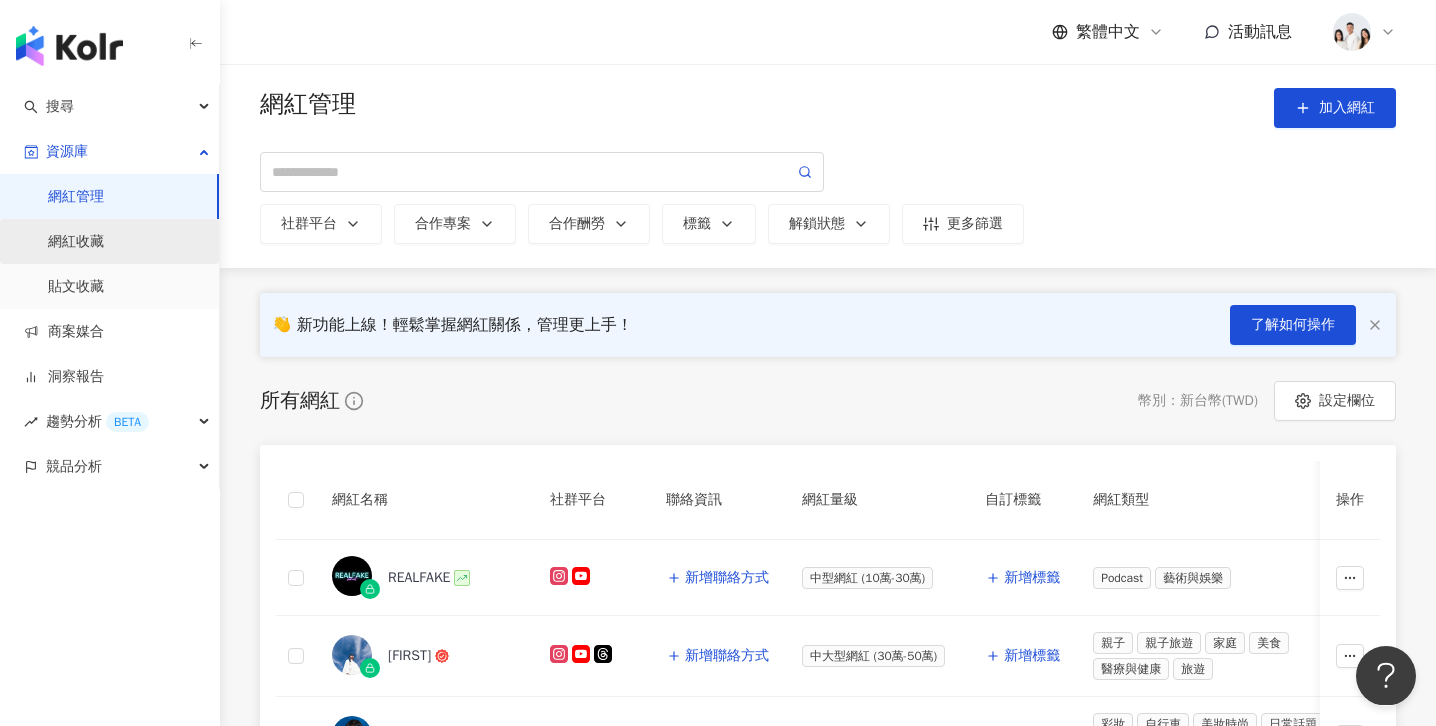 click on "網紅收藏" at bounding box center (76, 242) 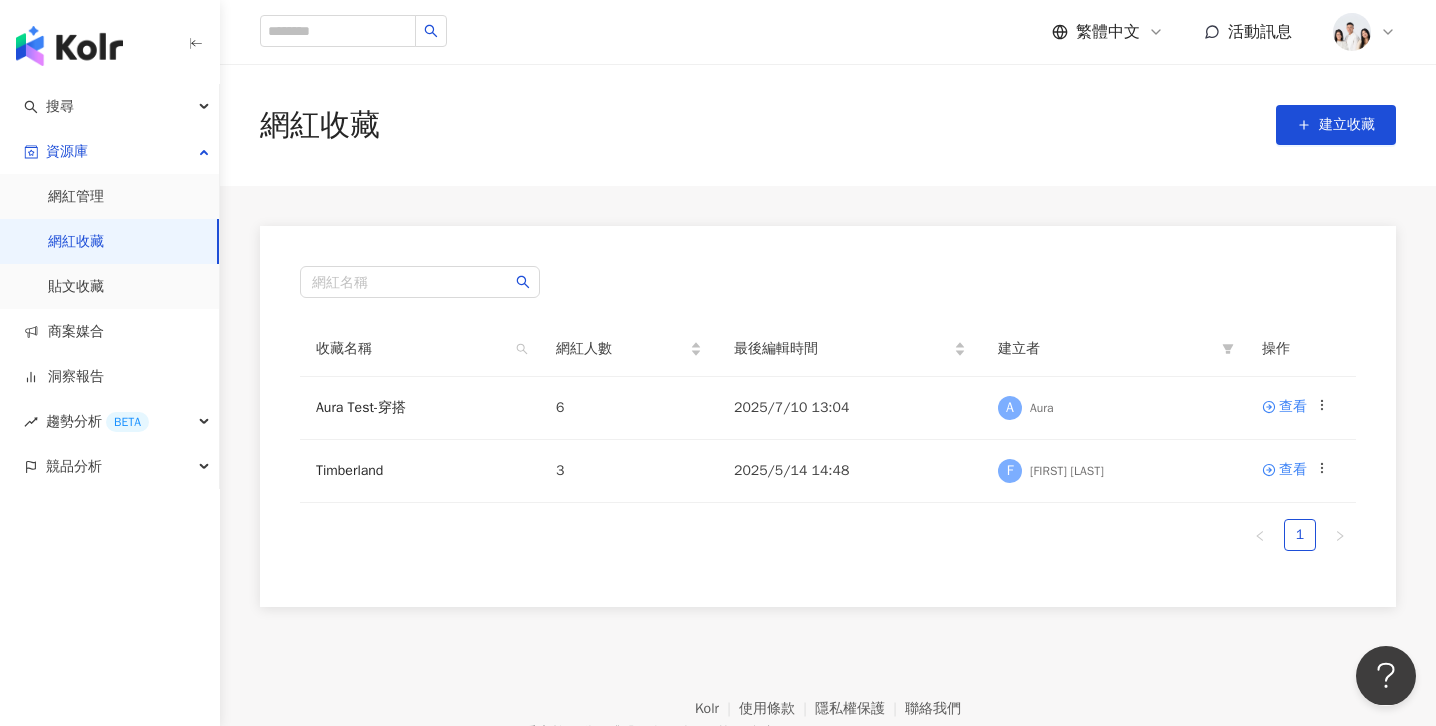 click on "網紅收藏 建立收藏" at bounding box center (828, 125) 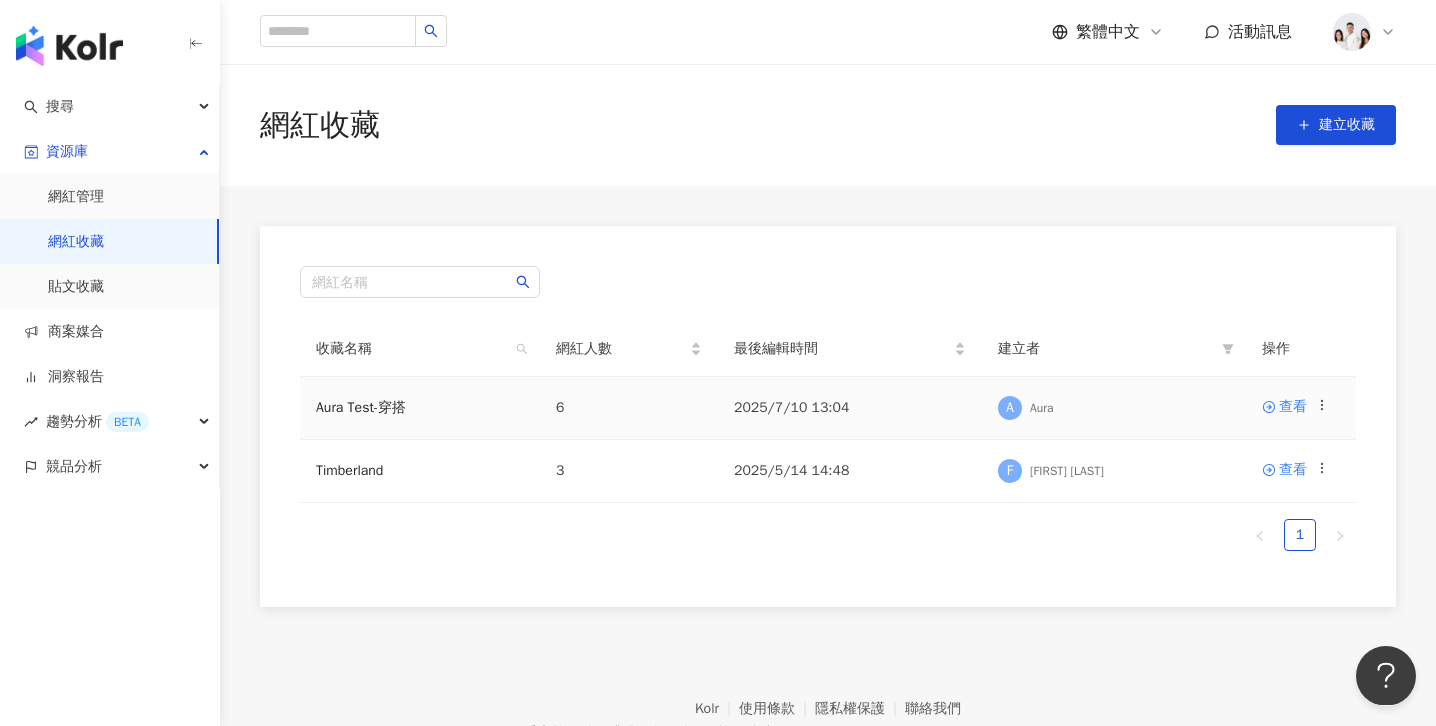 click on "2025/7/10 13:04" at bounding box center [850, 408] 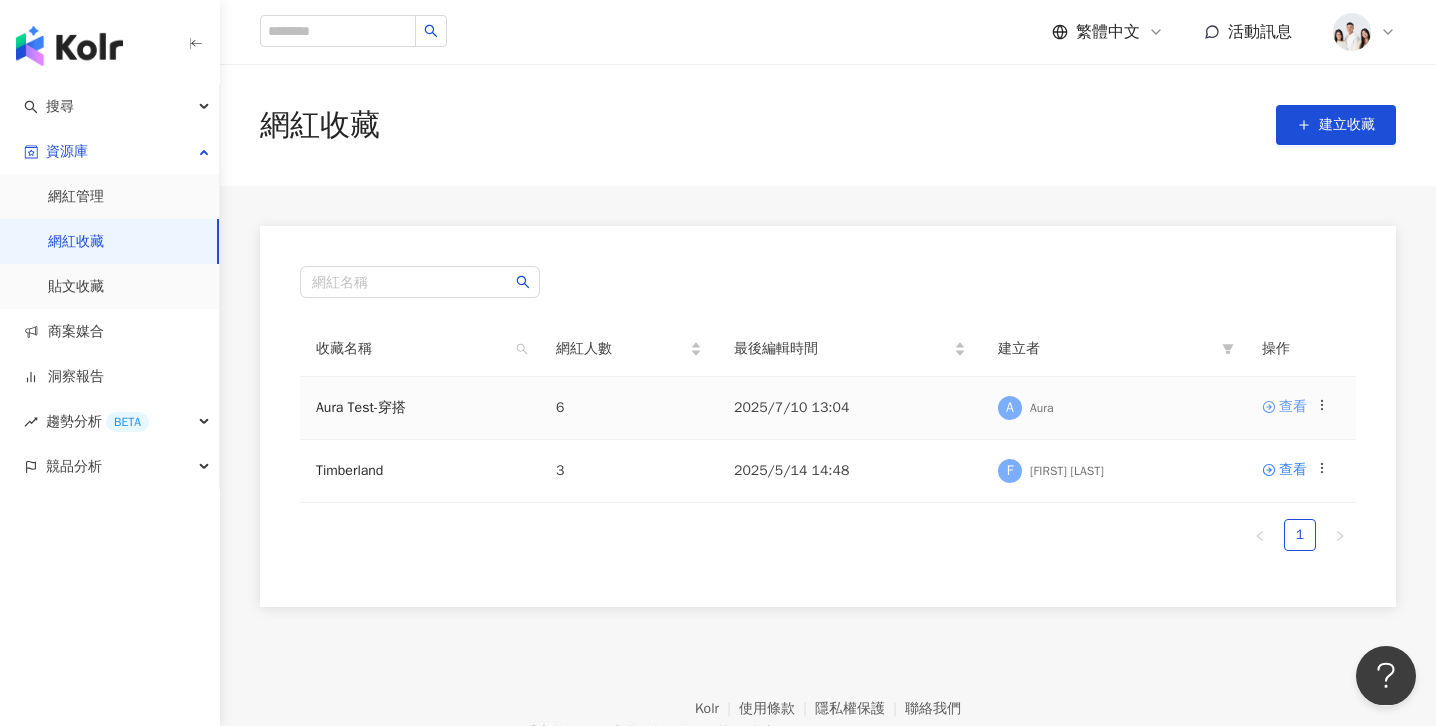 click on "查看" at bounding box center [1293, 407] 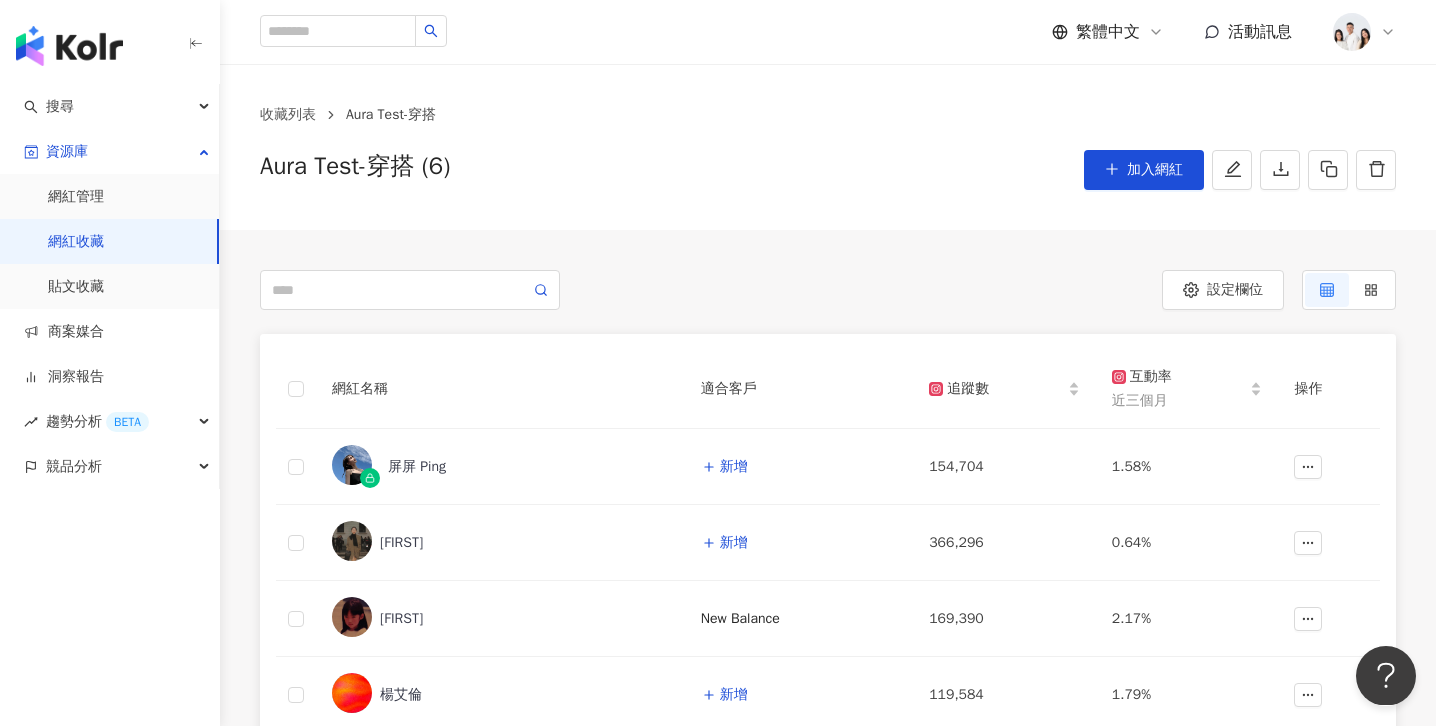 scroll, scrollTop: 0, scrollLeft: 0, axis: both 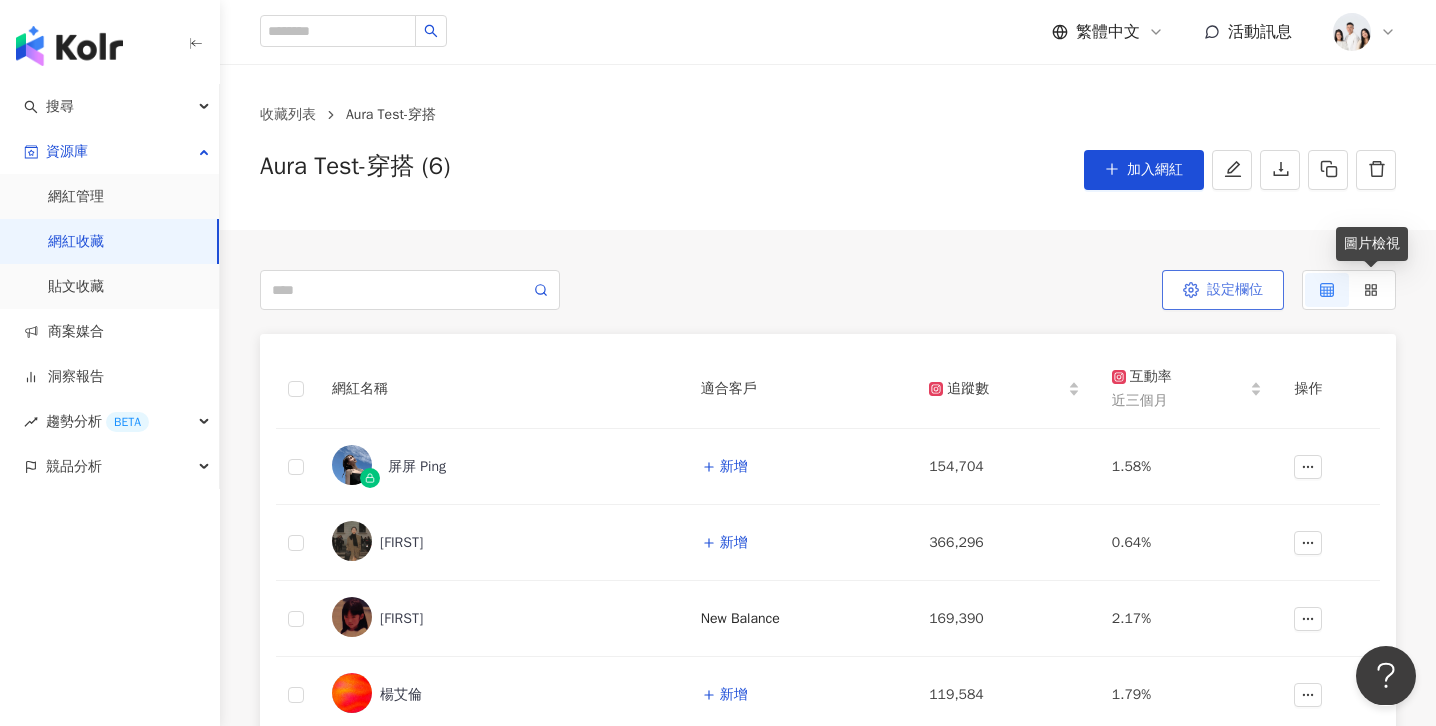 click on "設定欄位" at bounding box center (1223, 290) 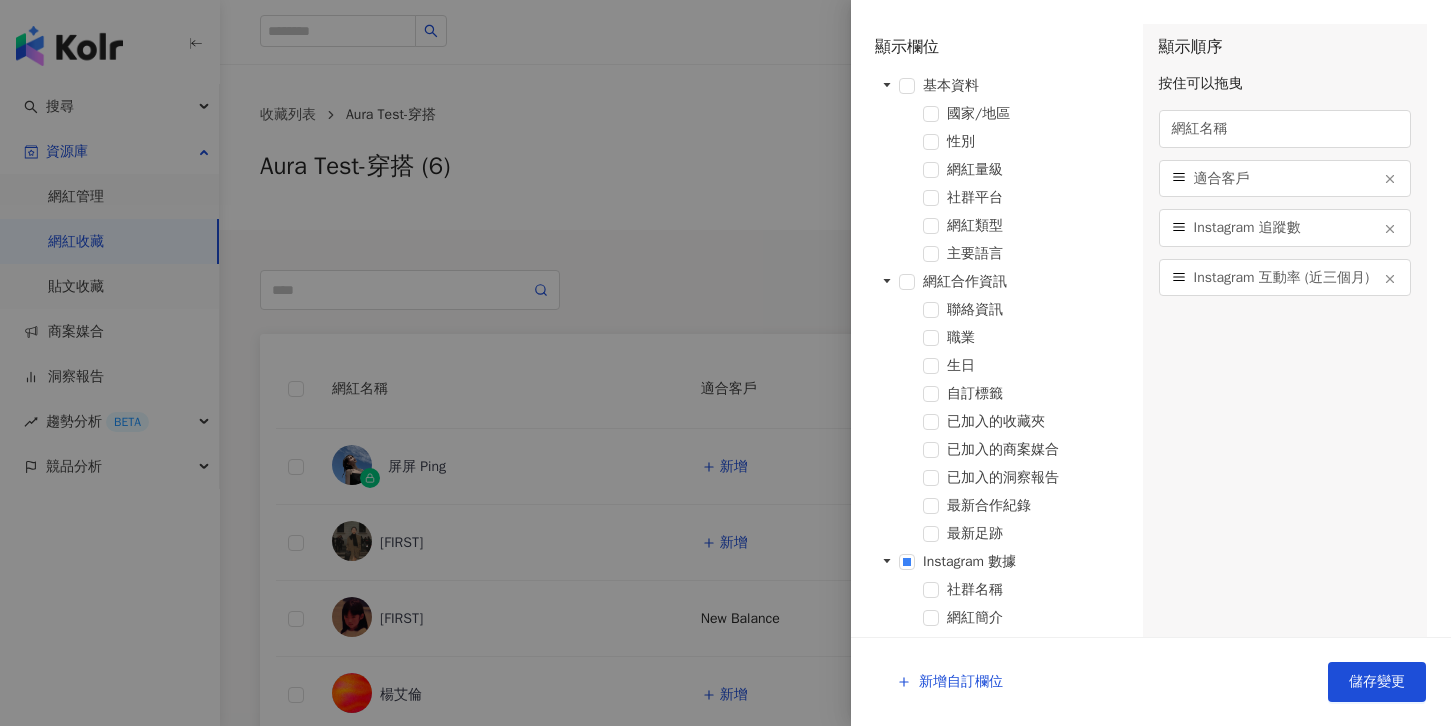 click at bounding box center [725, 363] 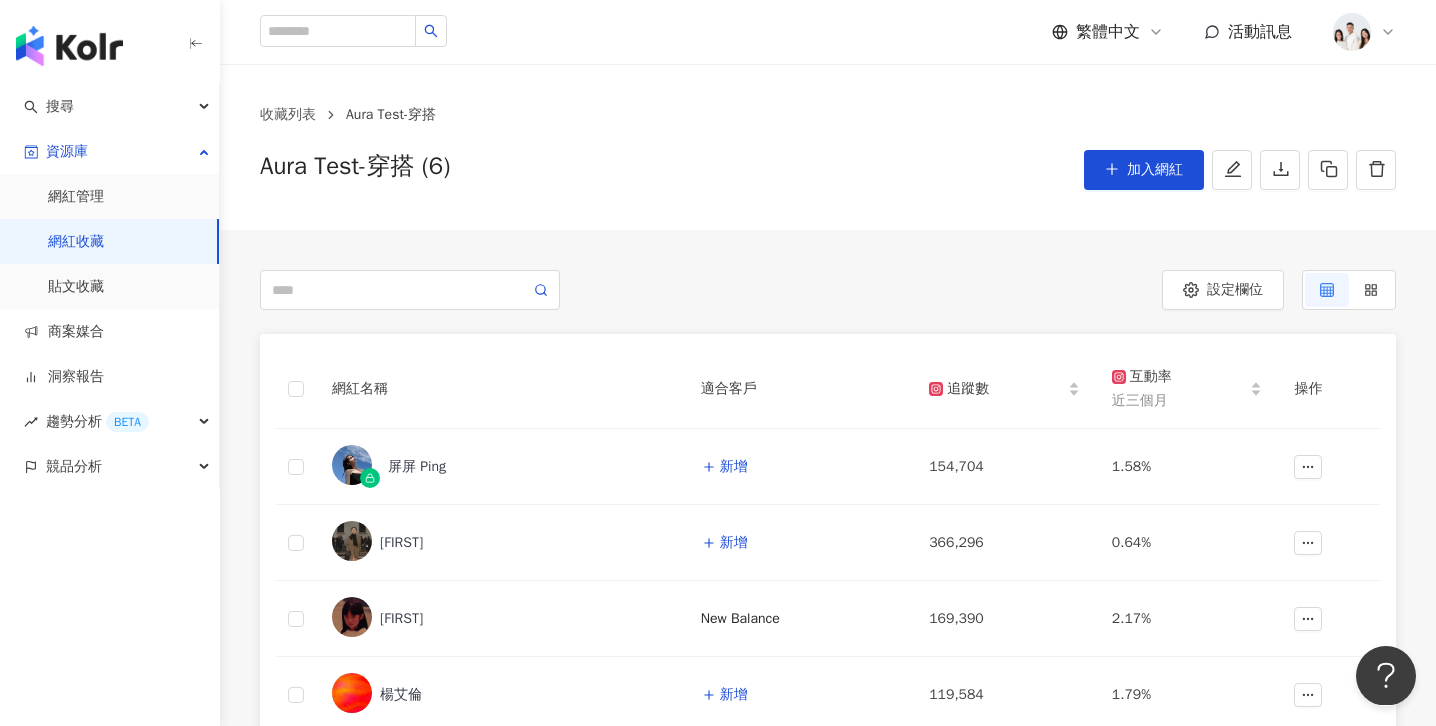 click on "設定欄位 楊艾倫 促購導購 · 美妝時尚 · 日常話題 · 穿搭 · 運動 · 交通工具 總追蹤數 ： 165,222 簡婕 親子旅遊 · 美食 · 穿搭 · 旅遊 總追蹤數 ： 310,188 唐葳 奢侈品 · 促購導購 · 彩妝 · 日常話題 · 醫療與健康 · 穿搭 · 旅遊 總追蹤數 ： 999,824 Wei Chang 美妝時尚 · 穿搭 總追蹤數 ： 70,737 陳柏心 台灣政治 · 日常話題 · 穿搭 · 旅遊 總追蹤數 ： 263,497 解鎖網紅檔案，獲得進階數據 屏屏 Ping 宗教 · 彩妝 · 美妝時尚 · 日常話題 · 美食 · 穿搭 · 旅遊 總追蹤數 ： 306,523 網紅名稱 適合客戶 追蹤數 互動率 近三個月 操作             屏屏 Ping 新增 154,704 1.58% 唐葳 新增 366,296 0.64% 簡婕 New Balance 169,390 2.17% 楊艾倫 新增 119,584 1.79% 陳柏心 新增 208,236 10.5% Wei Chang 新增 70,737 6.04% 上一頁 1 / 1 頁 下一頁" at bounding box center (828, 613) 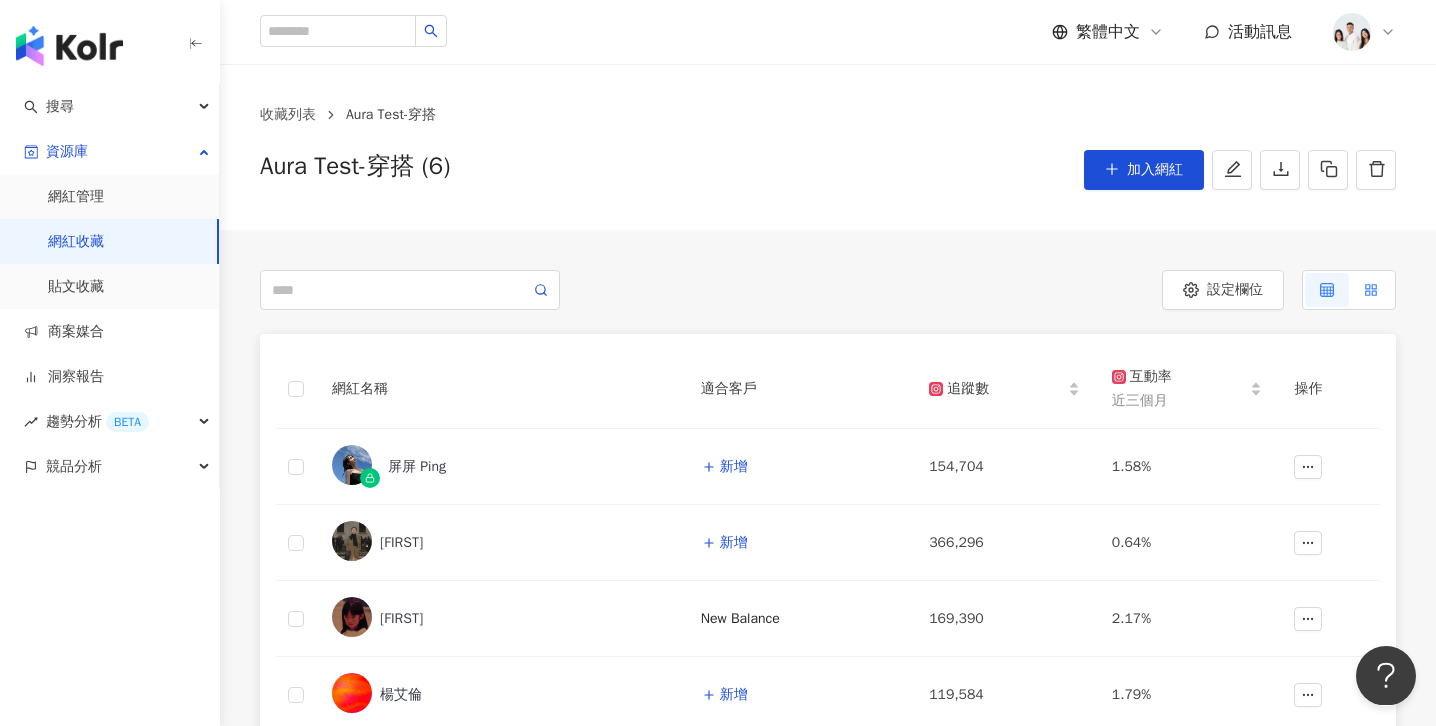 click 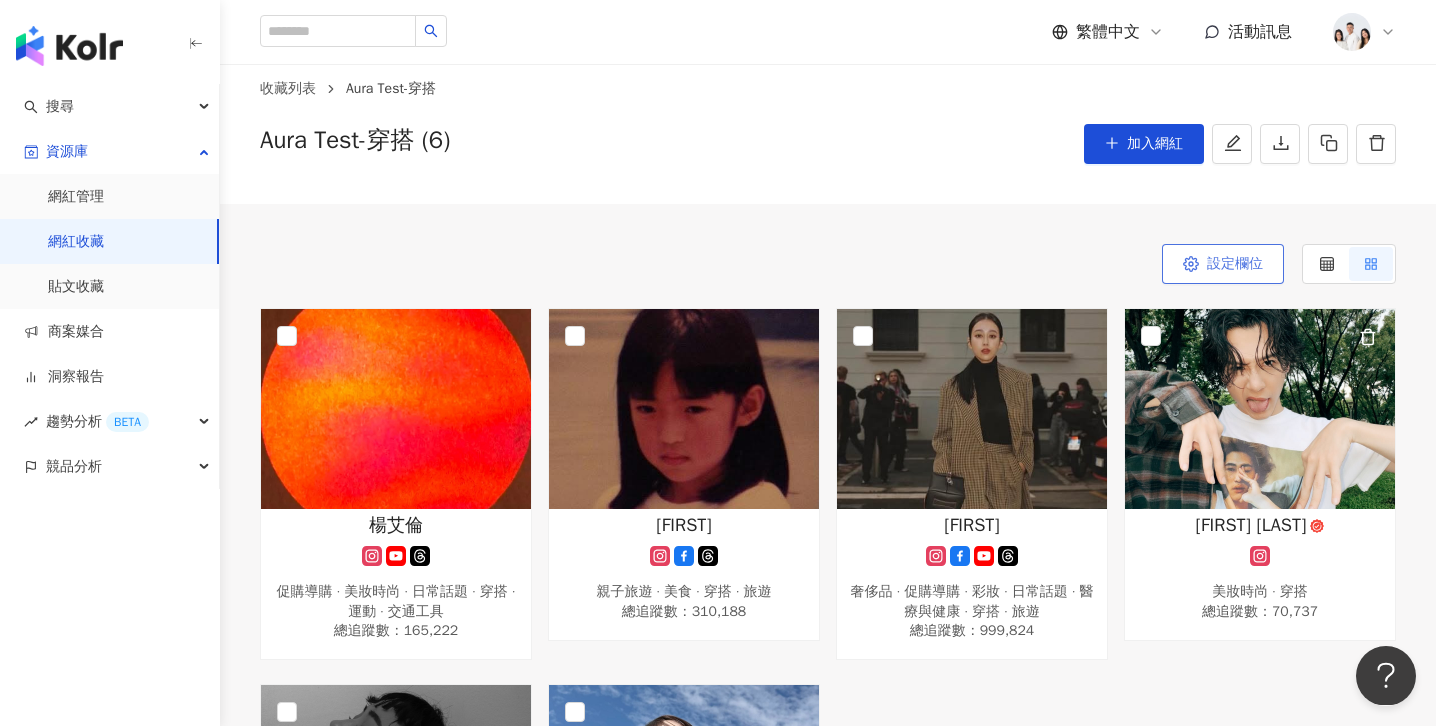 scroll, scrollTop: 0, scrollLeft: 0, axis: both 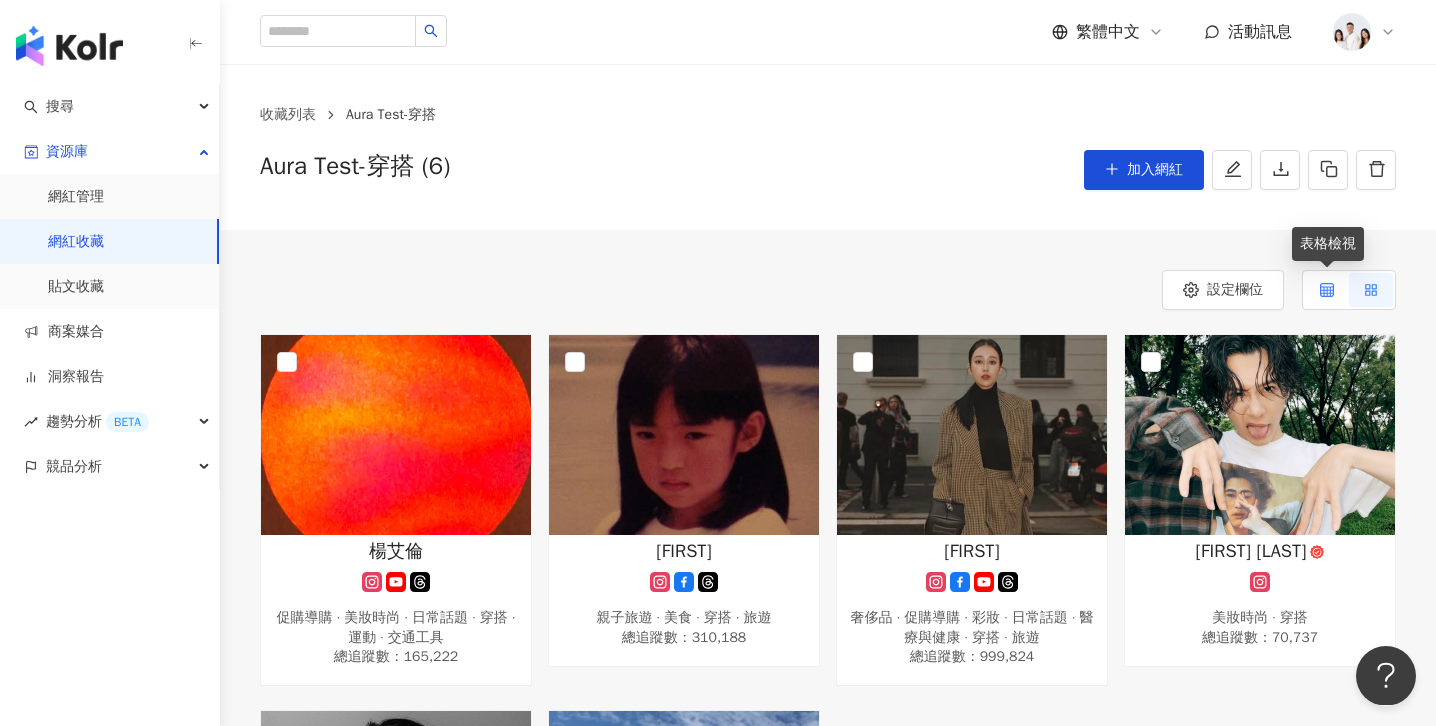 click 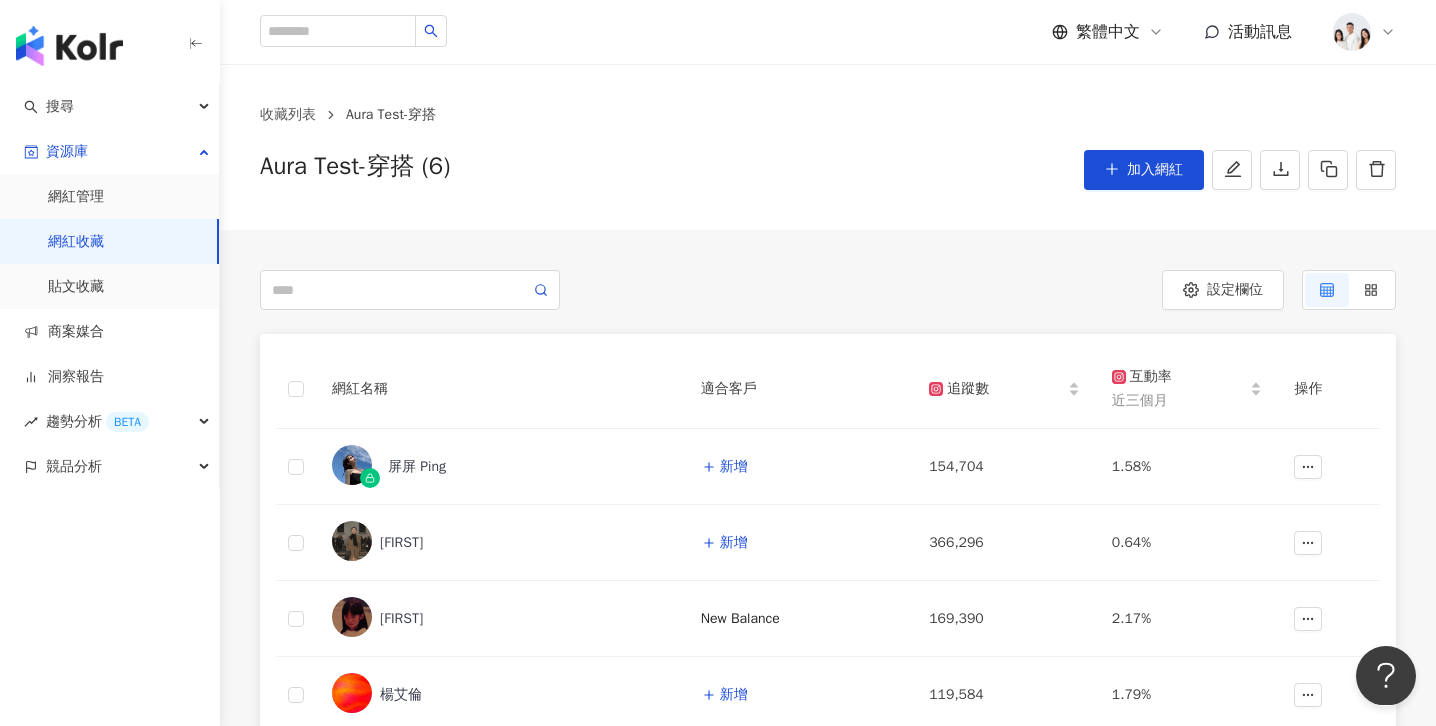 click on "設定欄位 楊艾倫 促購導購 · 美妝時尚 · 日常話題 · 穿搭 · 運動 · 交通工具 總追蹤數 ： 165,222 簡婕 親子旅遊 · 美食 · 穿搭 · 旅遊 總追蹤數 ： 310,188 唐葳 奢侈品 · 促購導購 · 彩妝 · 日常話題 · 醫療與健康 · 穿搭 · 旅遊 總追蹤數 ： 999,824 Wei Chang 美妝時尚 · 穿搭 總追蹤數 ： 70,737 陳柏心 台灣政治 · 日常話題 · 穿搭 · 旅遊 總追蹤數 ： 263,497 解鎖網紅檔案，獲得進階數據 屏屏 Ping 宗教 · 彩妝 · 美妝時尚 · 日常話題 · 美食 · 穿搭 · 旅遊 總追蹤數 ： 306,523 網紅名稱 適合客戶 追蹤數 互動率 近三個月 操作             屏屏 Ping 新增 154,704 1.58% 唐葳 新增 366,296 0.64% 簡婕 New Balance 169,390 2.17% 楊艾倫 新增 119,584 1.79% 陳柏心 新增 208,236 10.5% Wei Chang 新增 70,737 6.04% 上一頁 1 / 1 頁 下一頁" at bounding box center [828, 633] 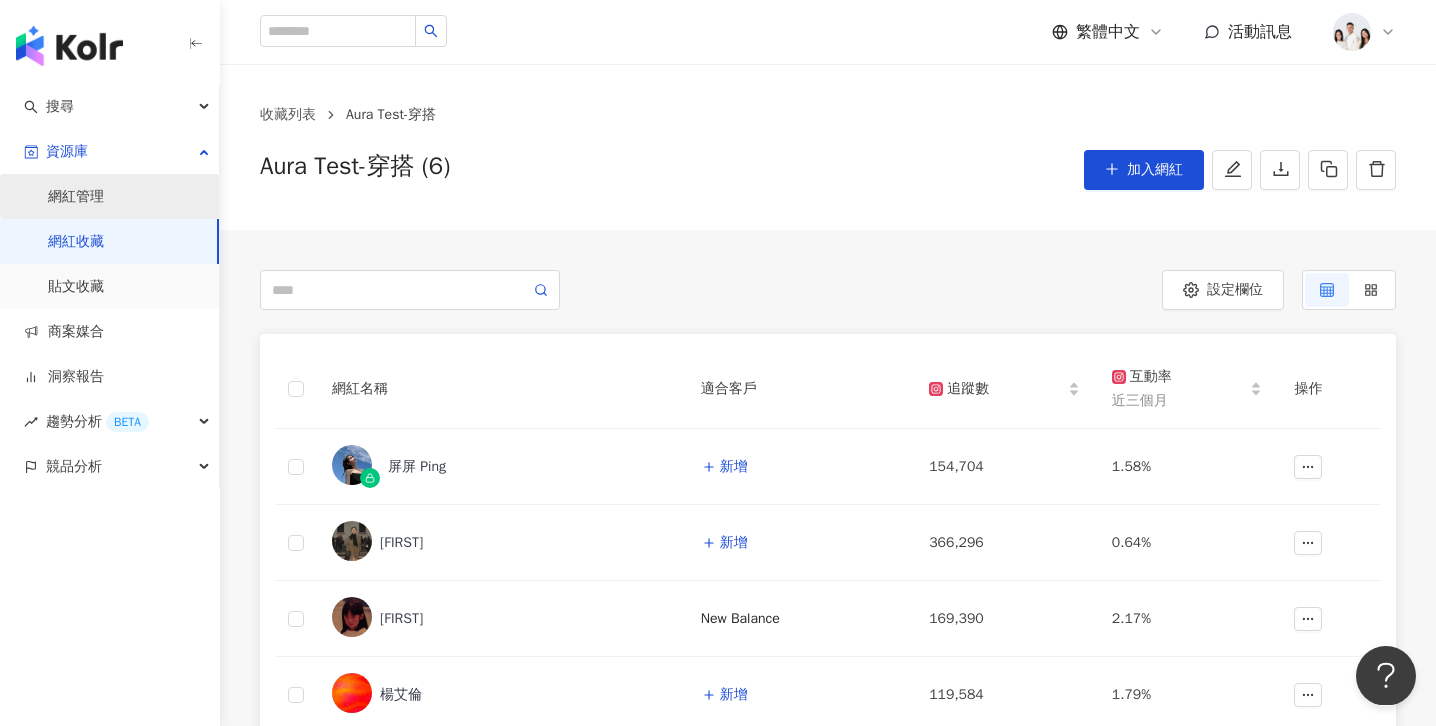 click on "網紅管理" at bounding box center (76, 197) 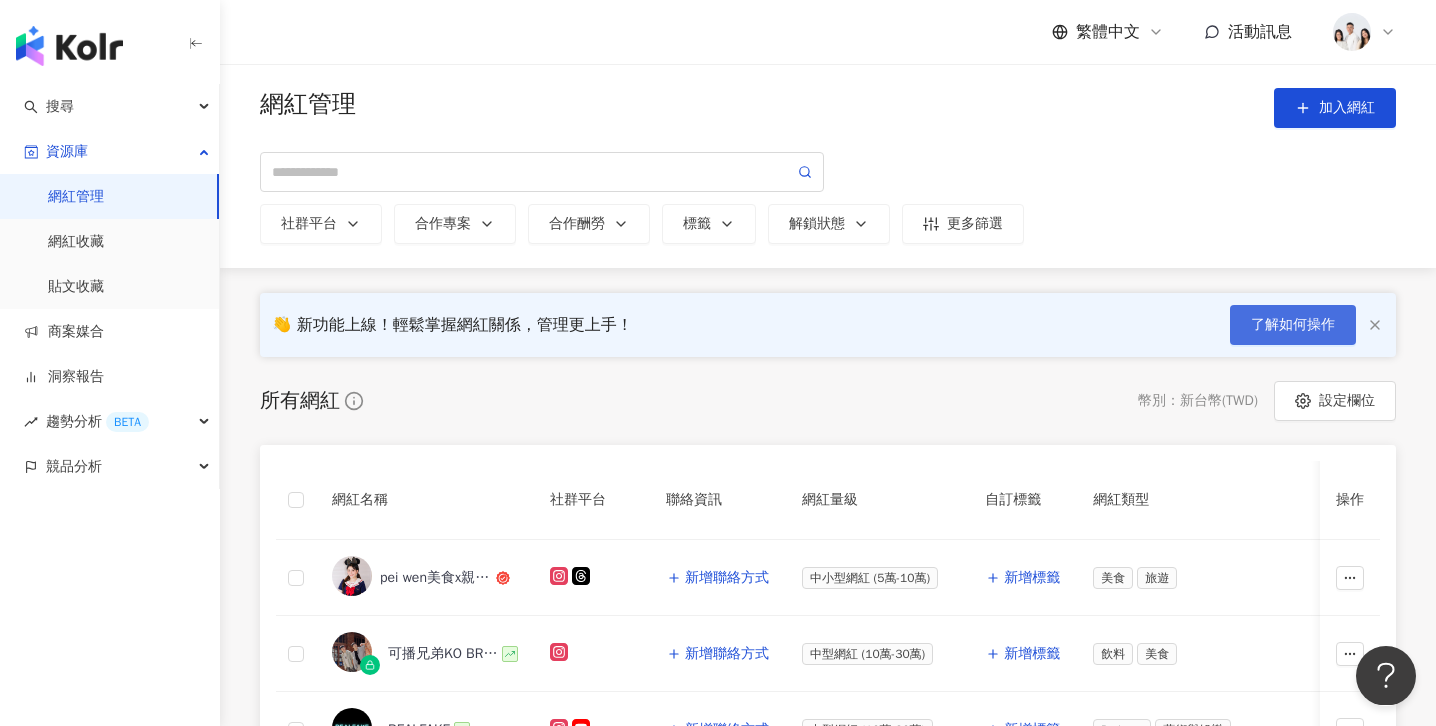click on "了解如何操作" at bounding box center (1293, 325) 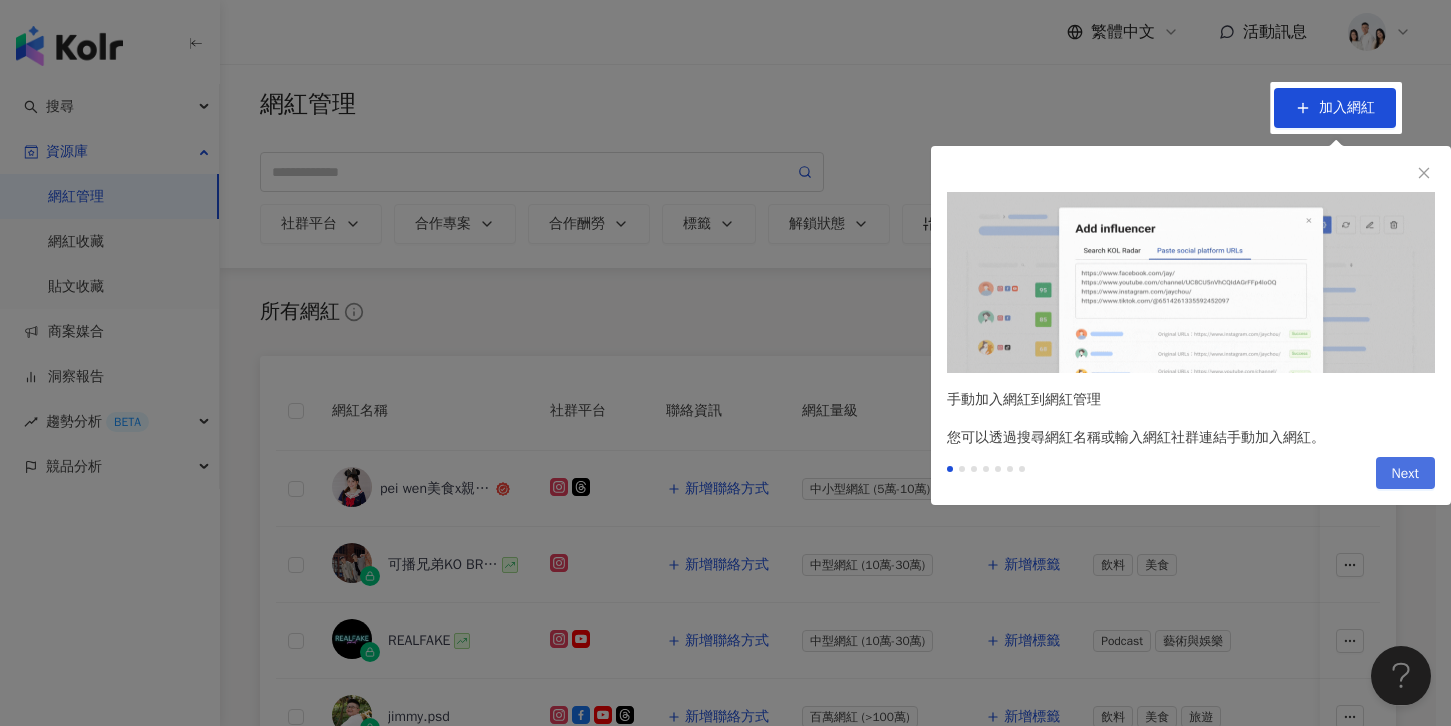 click on "Next" at bounding box center [1405, 474] 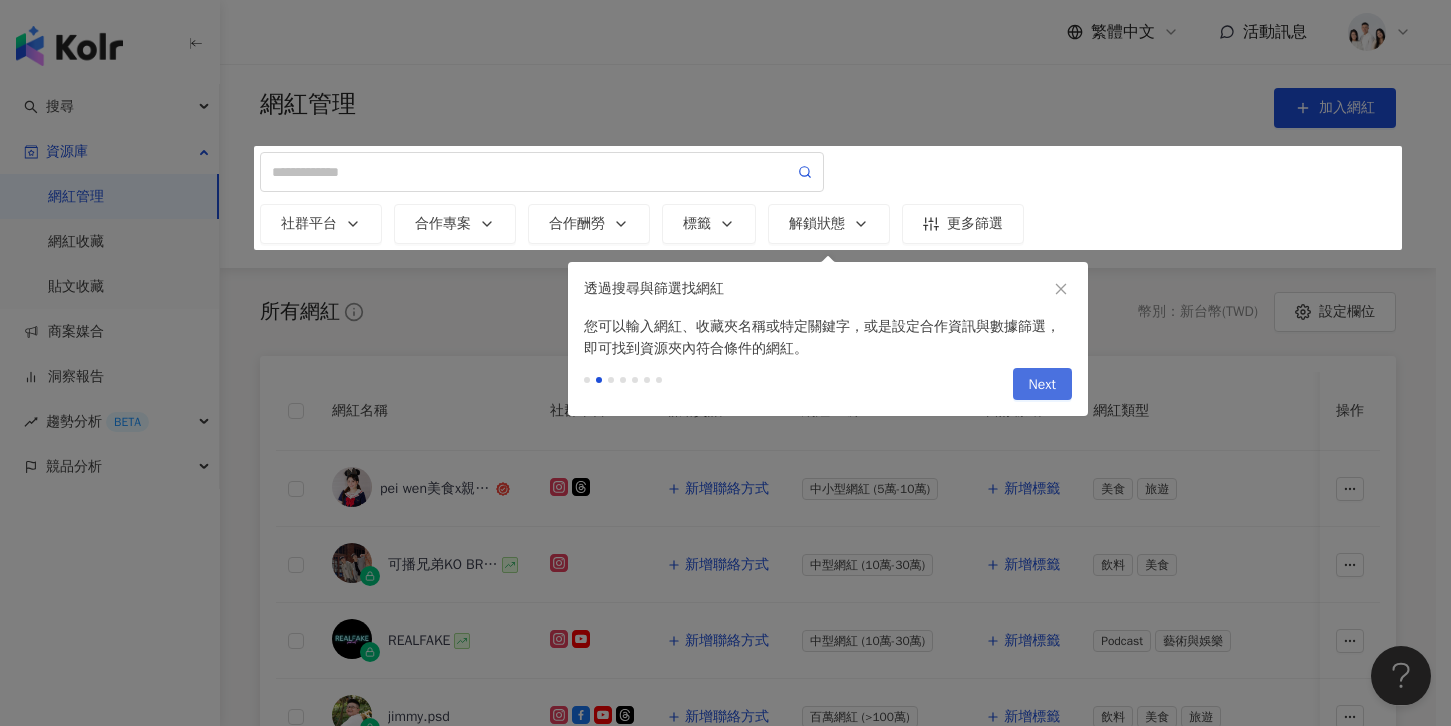 click on "Next" at bounding box center [1042, 385] 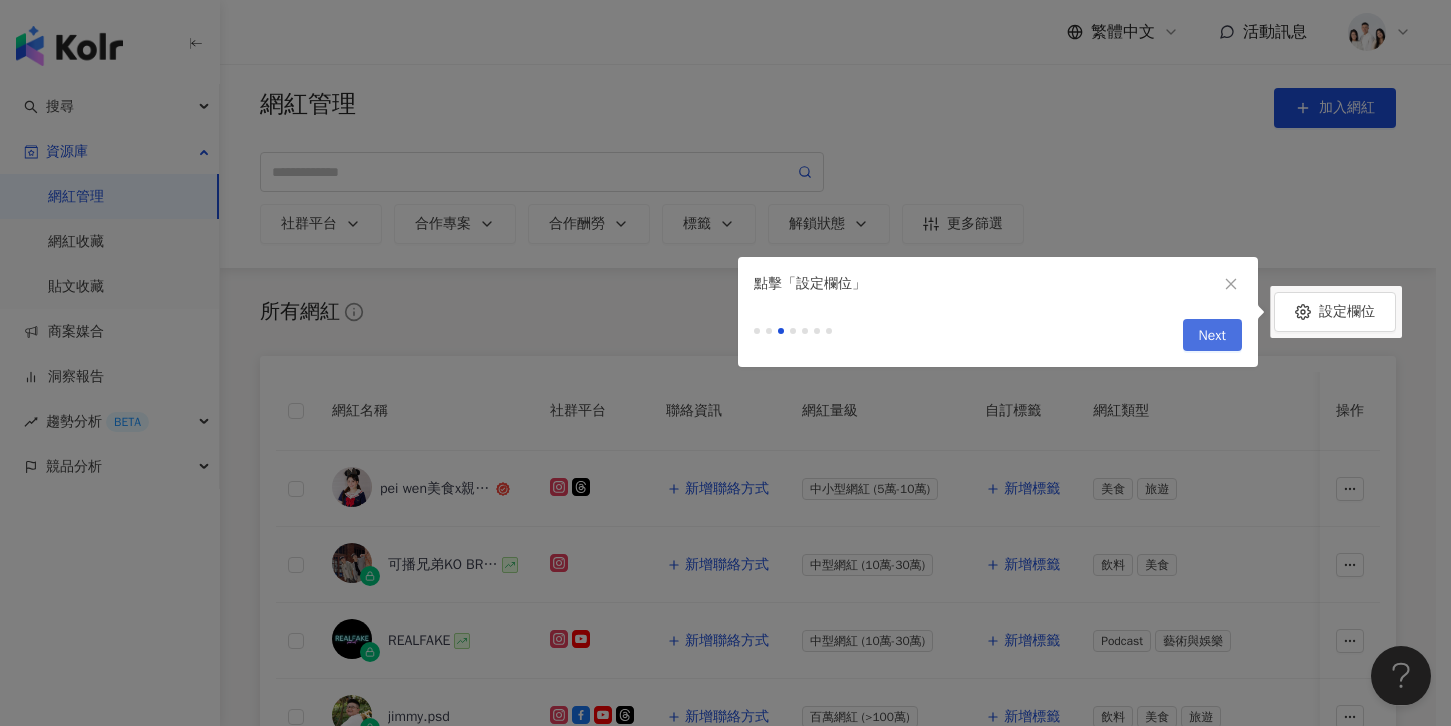 click on "Next" at bounding box center (1212, 336) 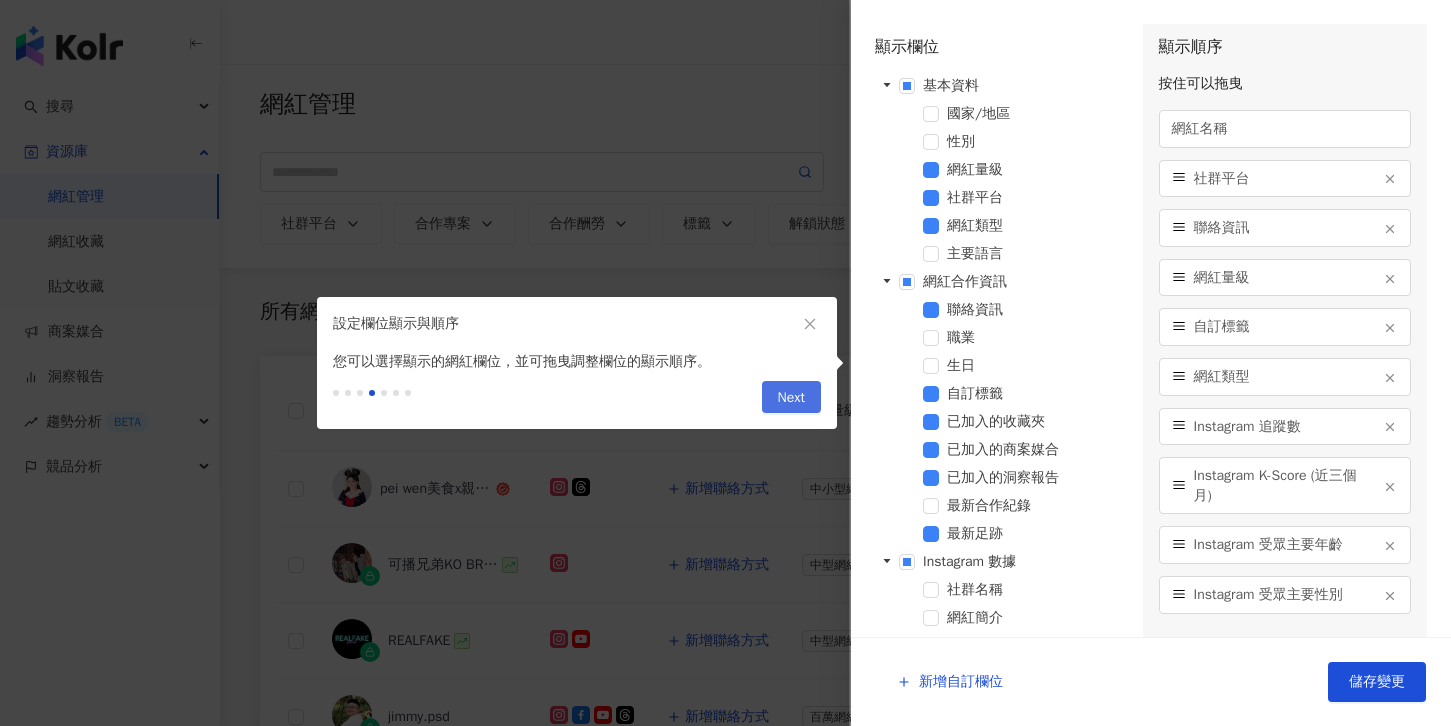click on "Next" at bounding box center (791, 398) 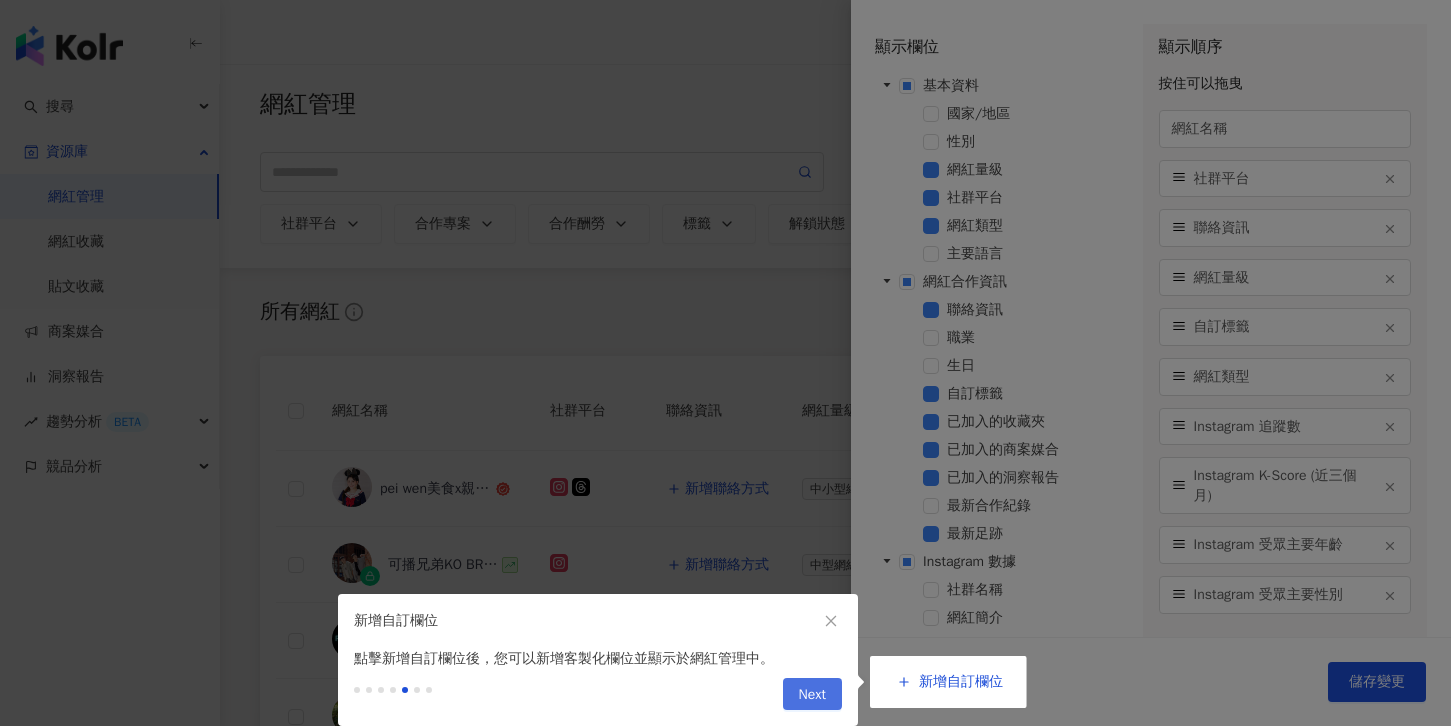 click on "Next" at bounding box center (812, 694) 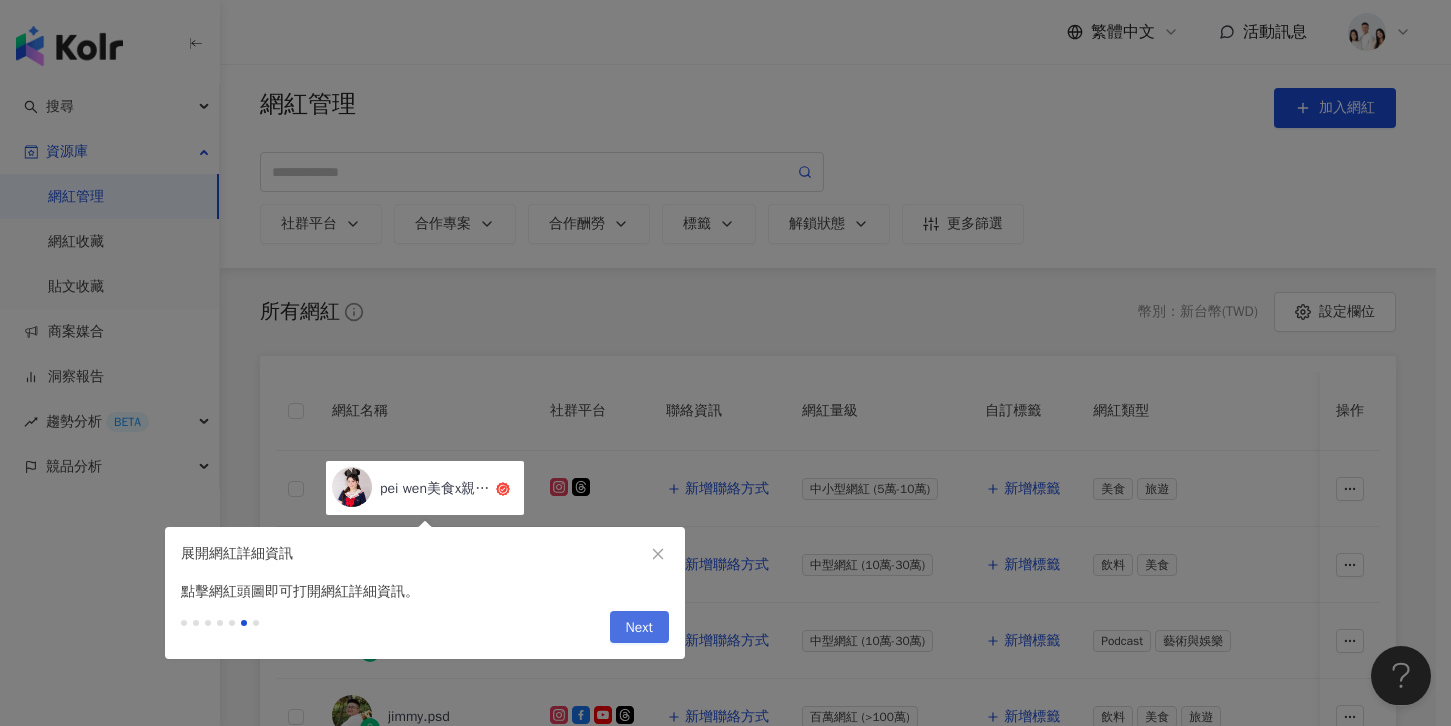 click on "Next" at bounding box center (639, 628) 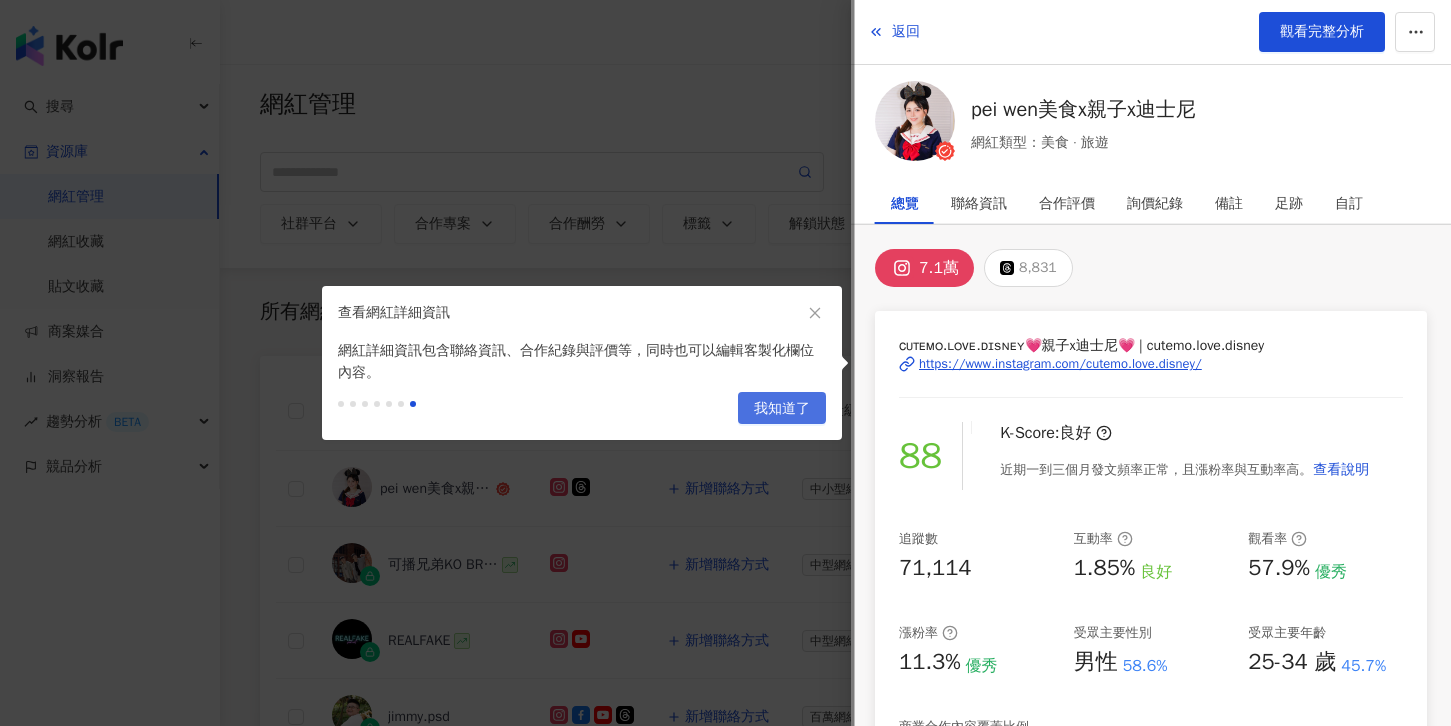 click on "我知道了" at bounding box center (782, 409) 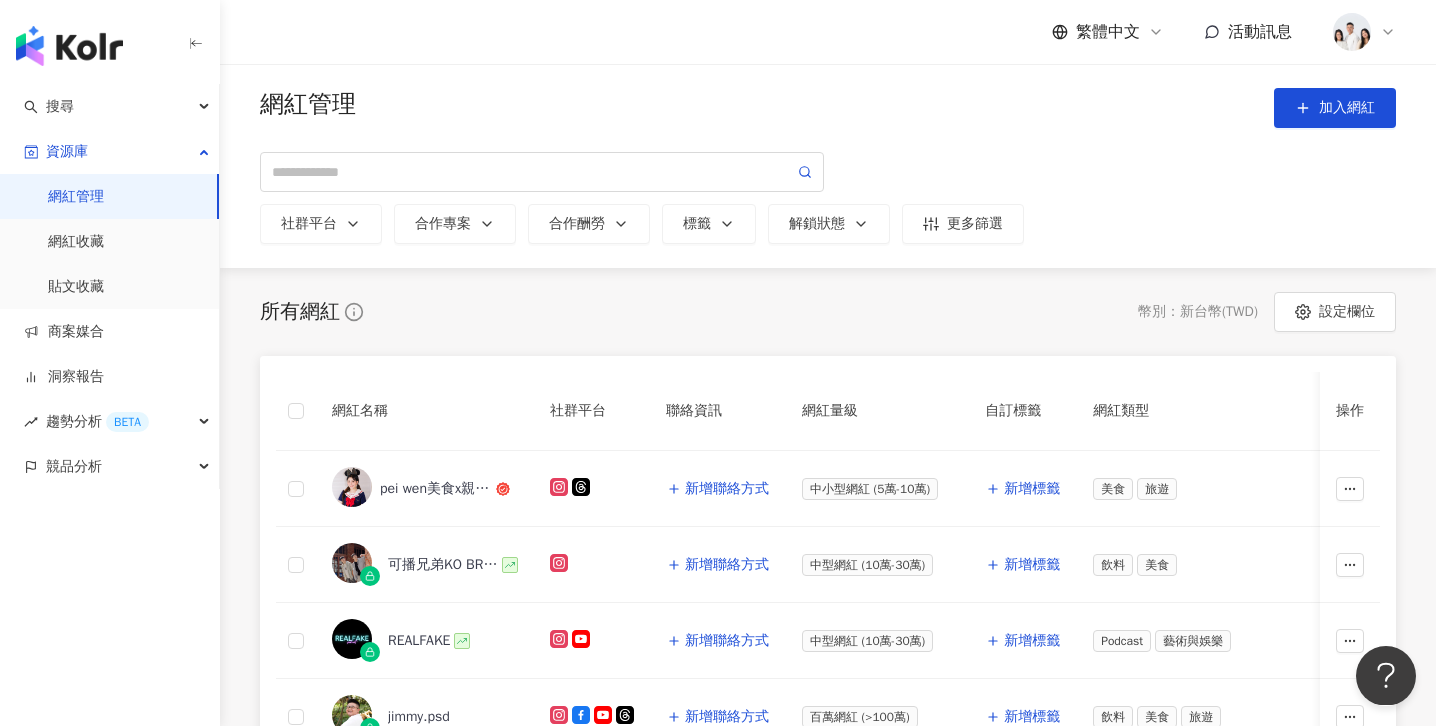 click on "Pei Wen美食x親子x迪士尼 新增聯絡方式 中小型網紅 (5萬-10萬) 新增標籤 美食 旅遊 71,114 88 25-34 歲 (45.7%) 男性 (58.6%) 1.85% 1.91% 57.9% 11.3% - - - 新增至網紅管理 可播兄弟KO BROS 新增聯絡方式 中型網紅 (10萬-30萬) 新增標籤 飲料 美食 268,903 85 20-24 歲 (46.7%) 女性 (46.7%) 9.86% 0.02% 492% 50% - - - 新增至網紅管理 REALFAKE 新增聯絡方式 中型網紅 (10萬-30萬) 新增標籤 Podcast 85" at bounding box center [828, 800] 